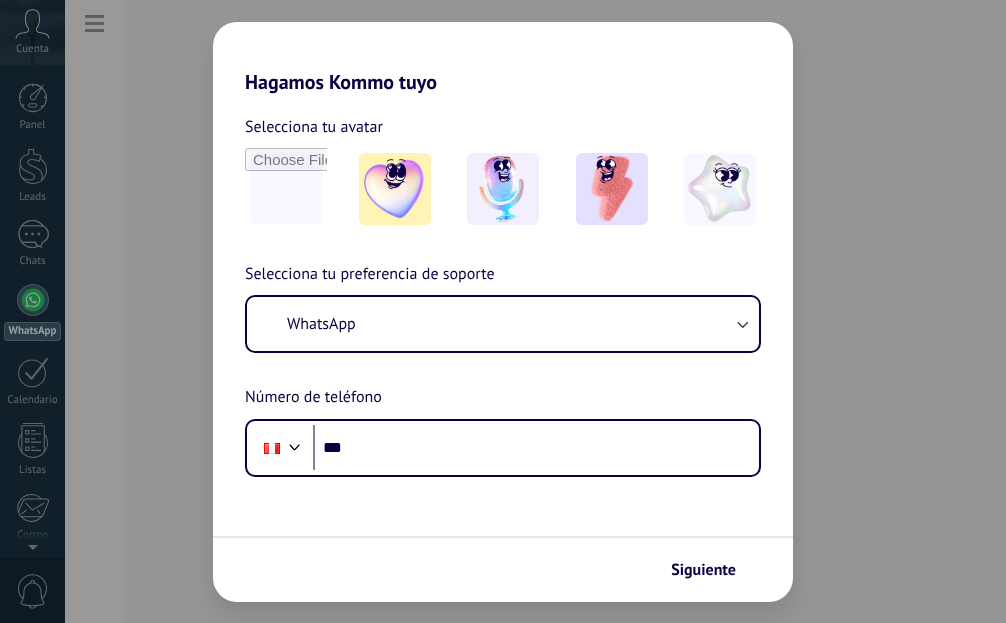scroll, scrollTop: 0, scrollLeft: 0, axis: both 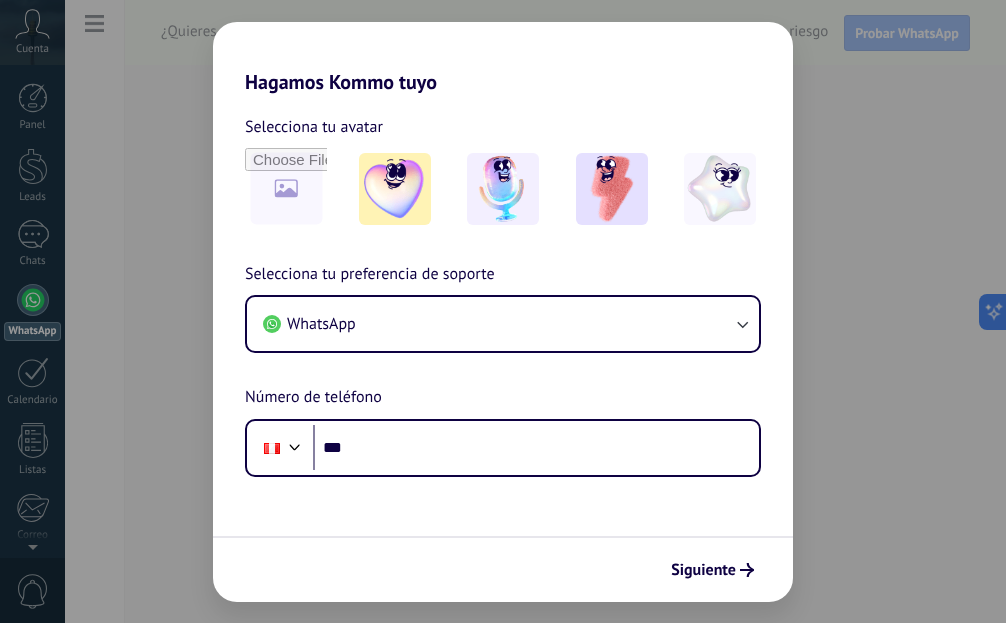 click on "Selecciona tu preferencia de soporte WhatsApp Número de teléfono Phone ***" at bounding box center [503, 369] 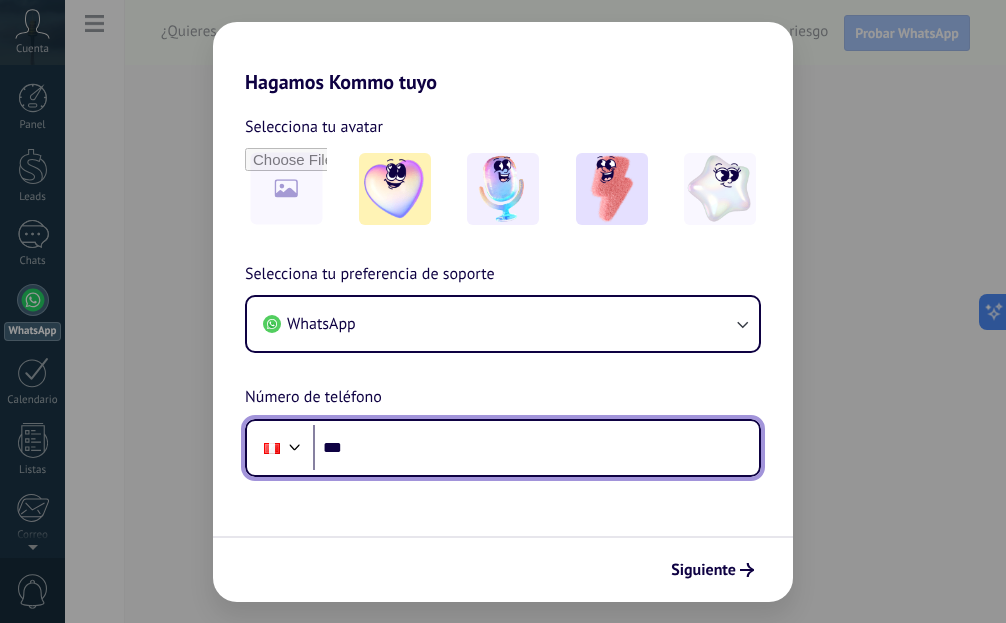 click on "***" at bounding box center (536, 448) 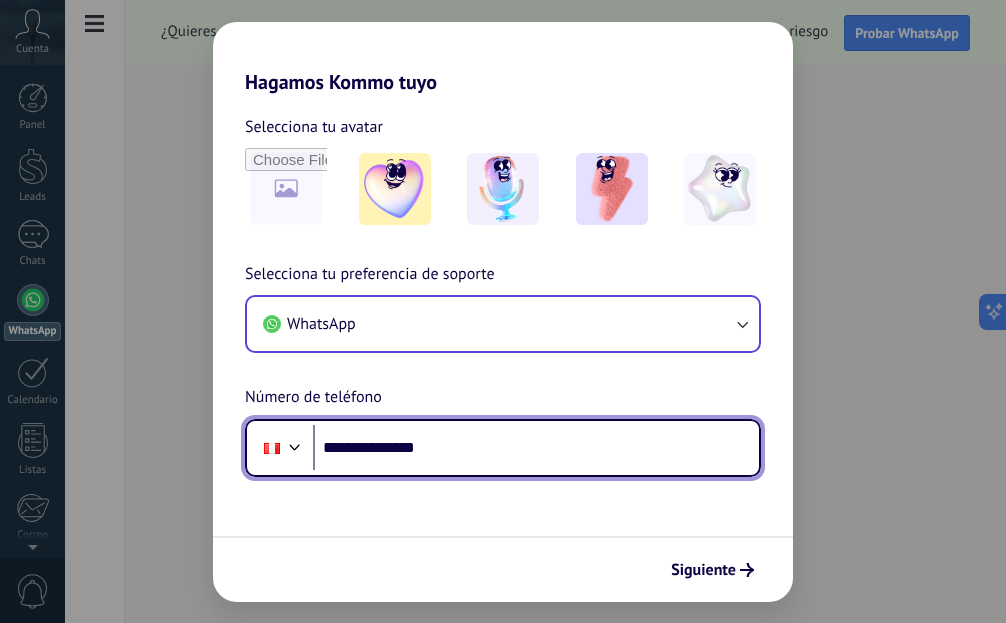type on "**********" 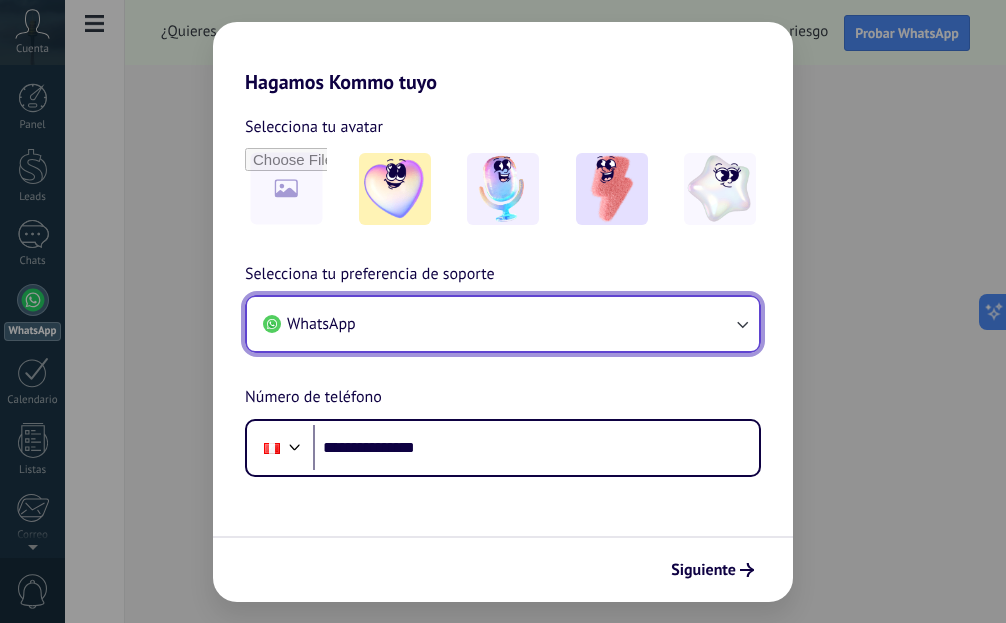 click on "WhatsApp" at bounding box center [503, 324] 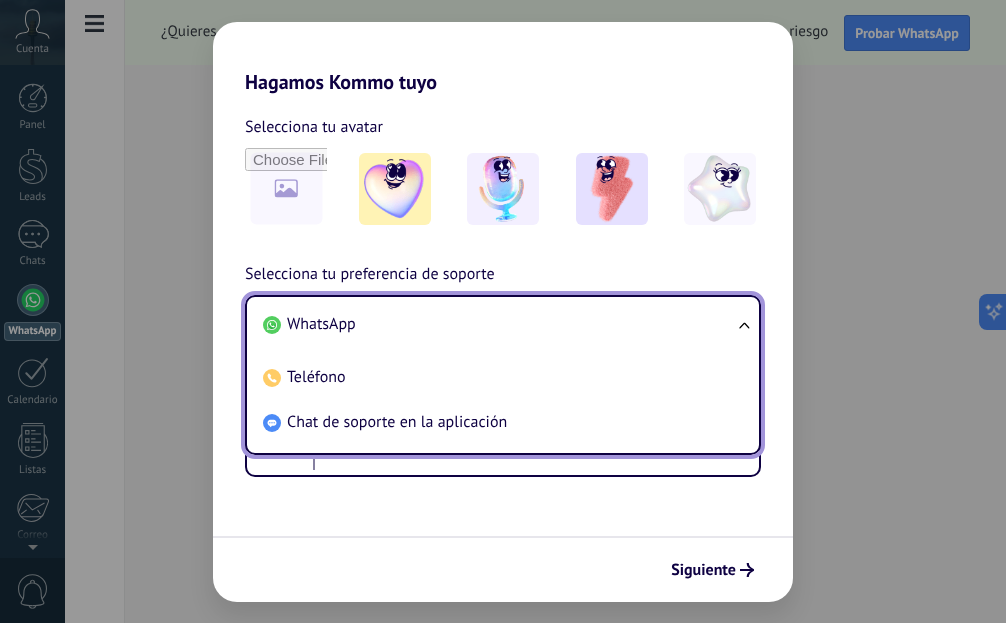 click on "WhatsApp" at bounding box center [499, 324] 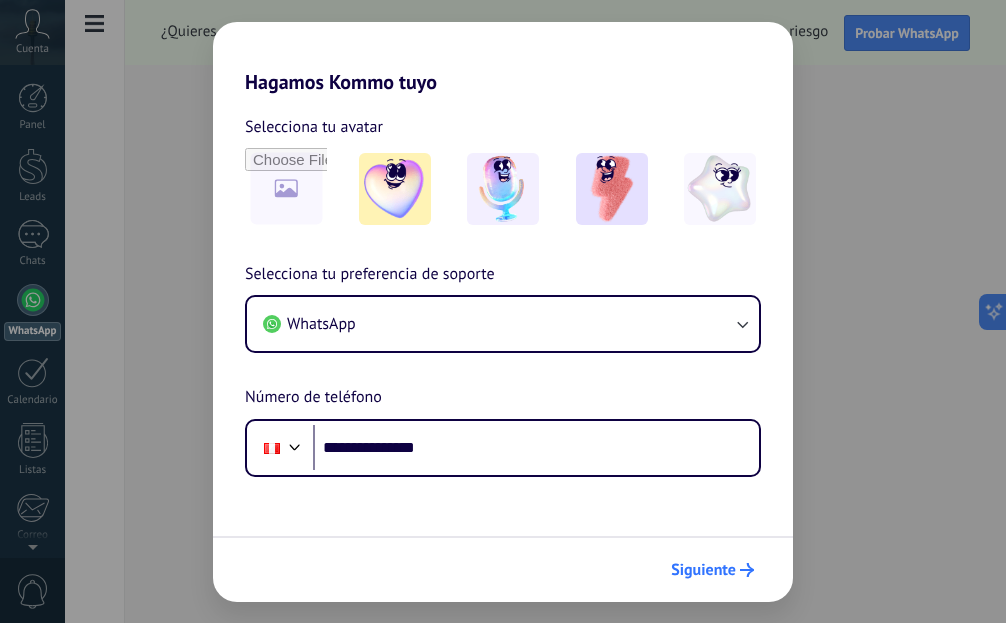 click on "Siguiente" at bounding box center [712, 570] 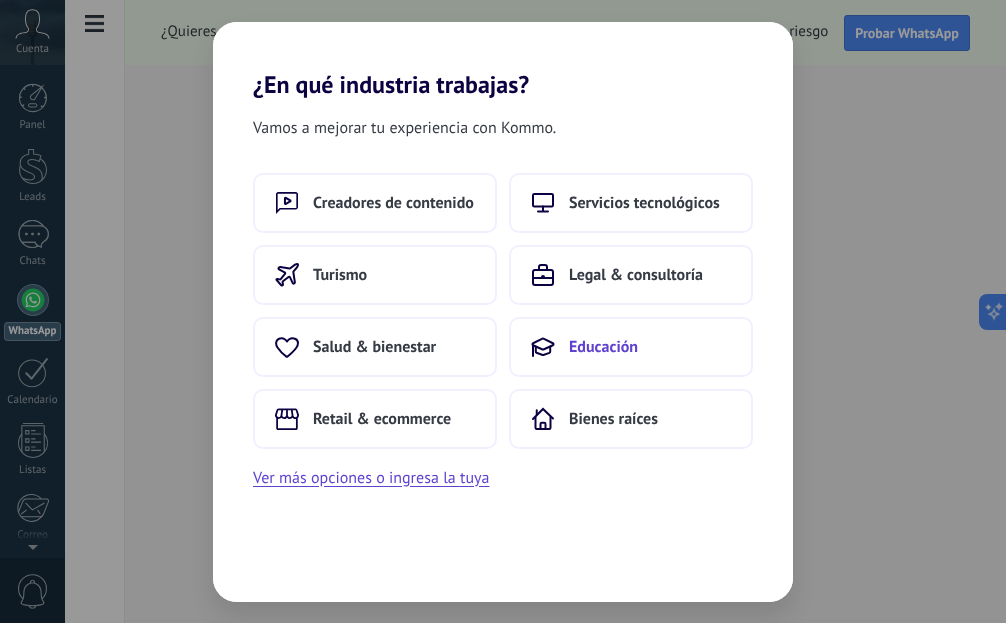 click on "Educación" at bounding box center [603, 347] 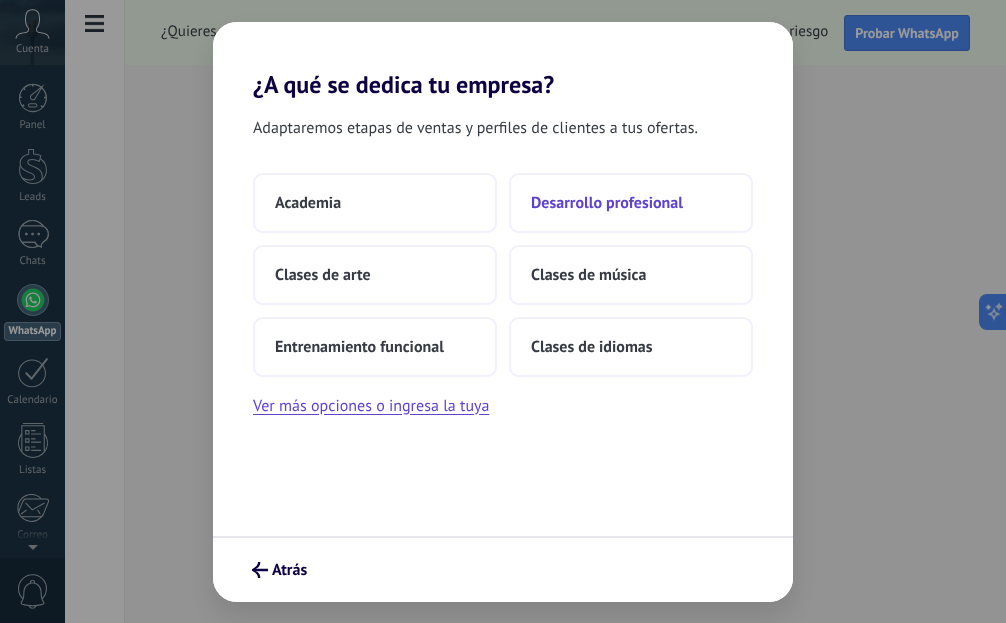 click on "Desarrollo profesional" at bounding box center [607, 203] 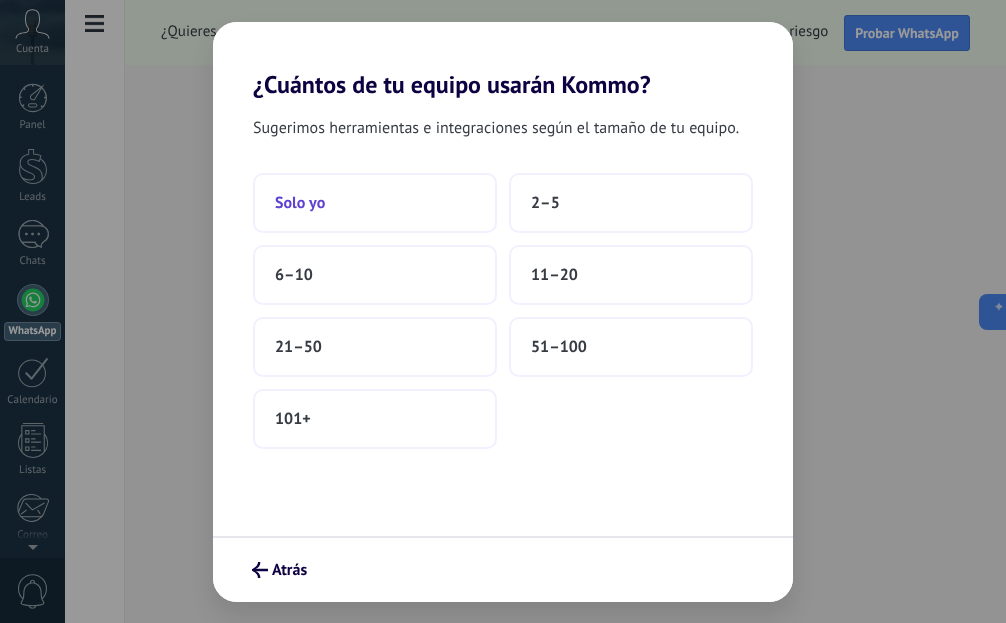 click on "Solo yo" at bounding box center [375, 203] 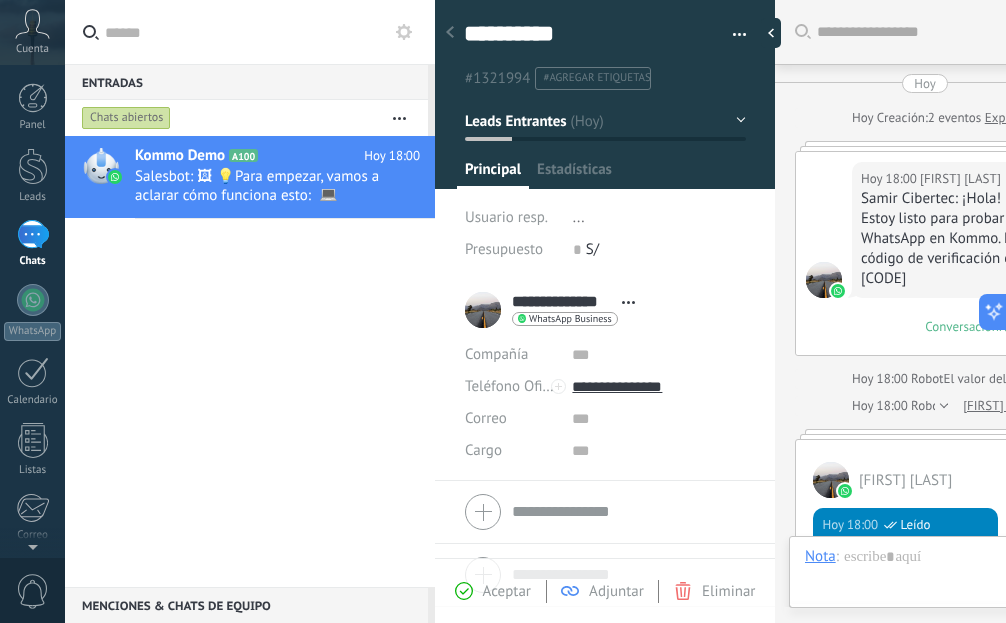 scroll, scrollTop: 1119, scrollLeft: 0, axis: vertical 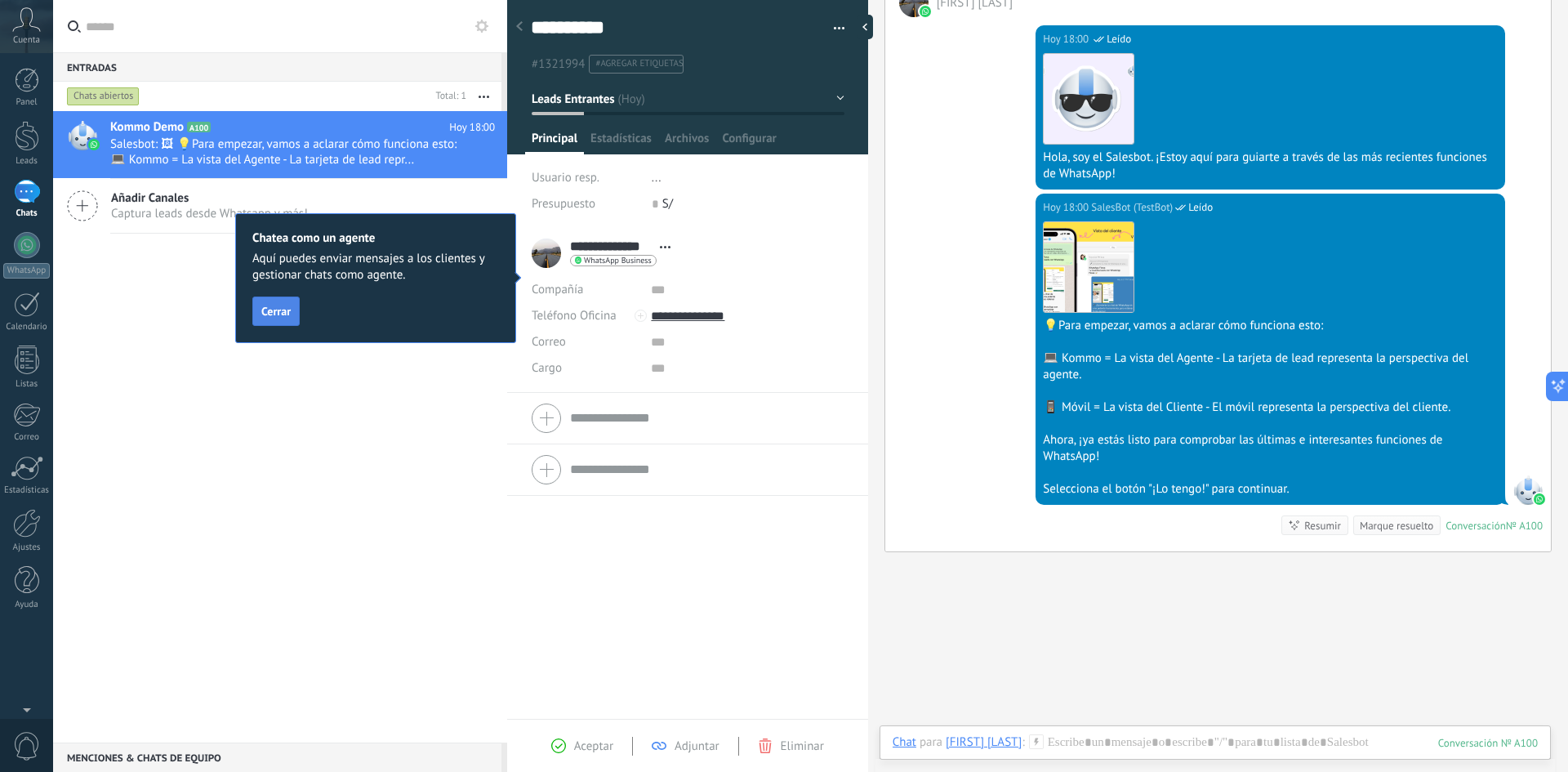 click on "Cerrar" at bounding box center (276, 311) 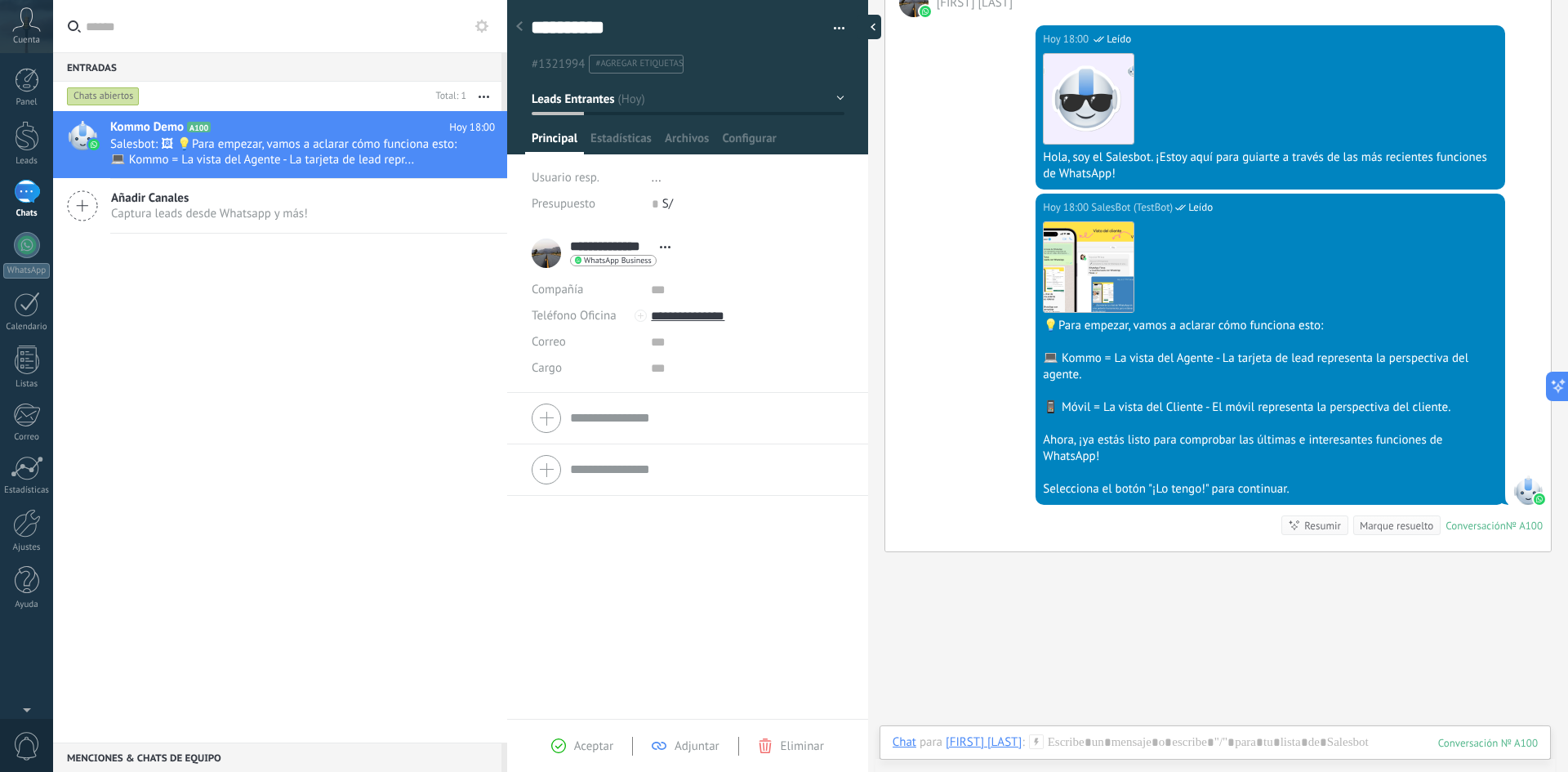 click at bounding box center (869, 27) 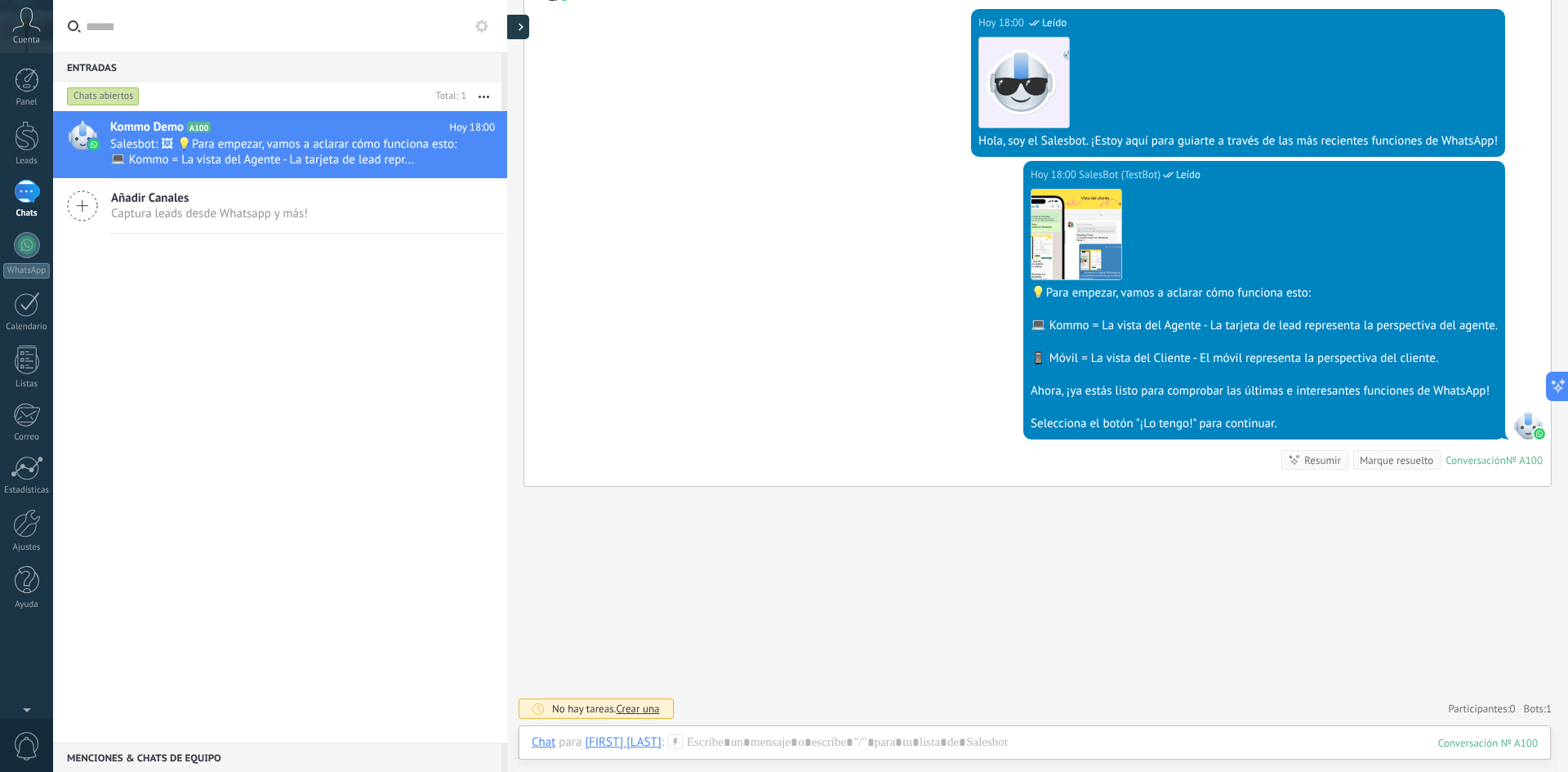 click at bounding box center (517, 27) 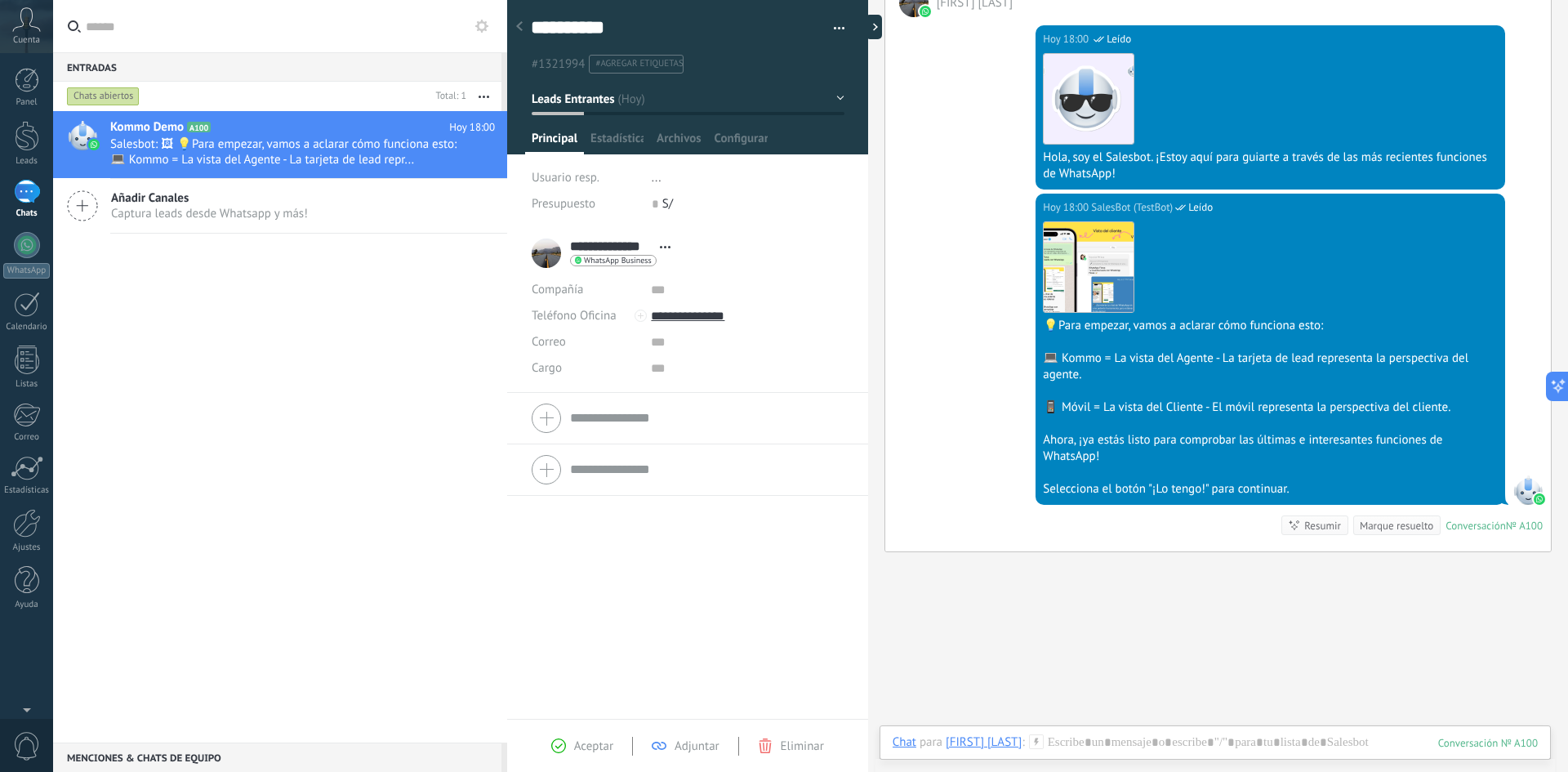 type on "**********" 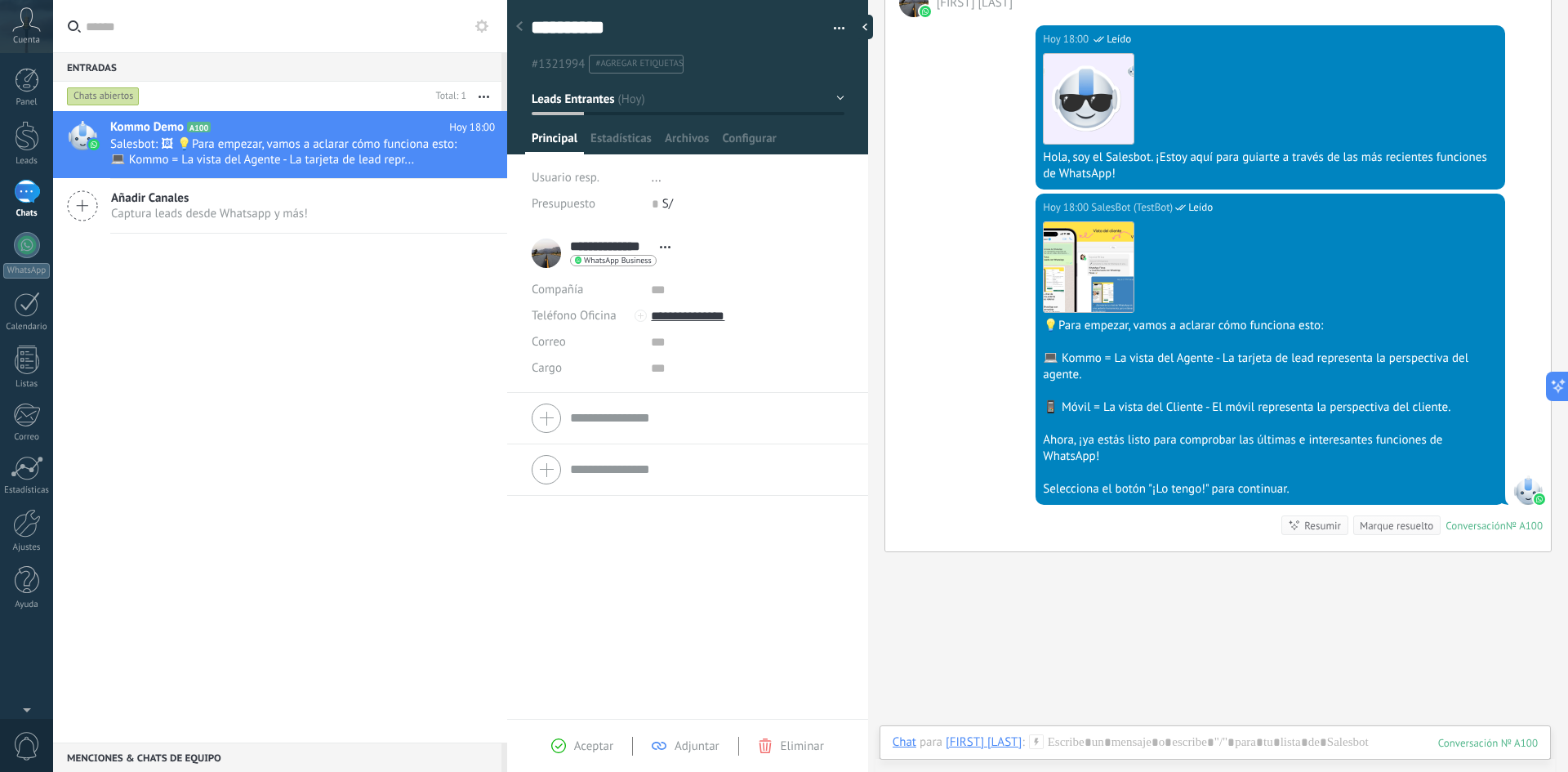 click at bounding box center [1270, 473] 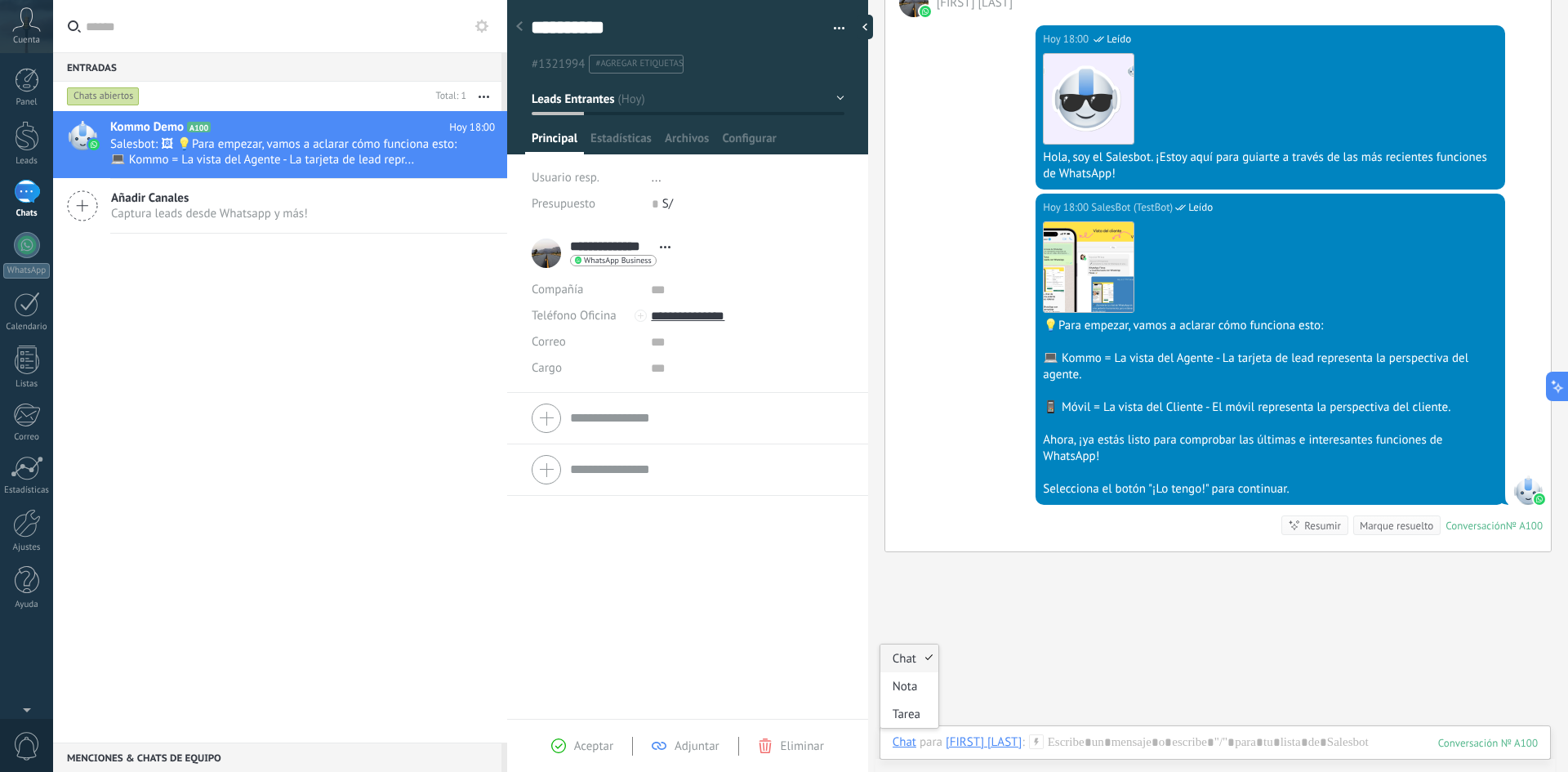 click on "Chat" at bounding box center [904, 742] 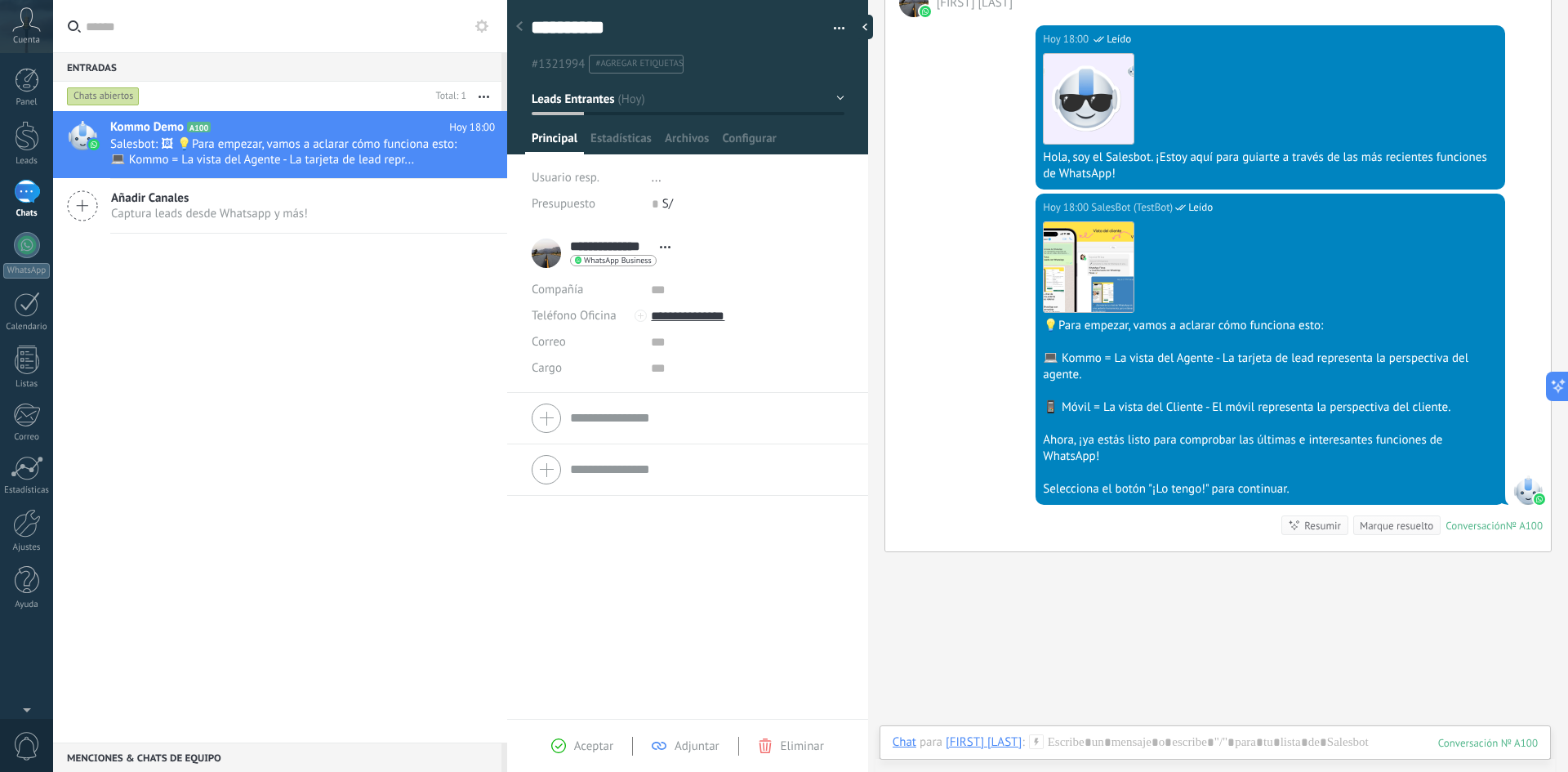 click on "Buscar Carga más Hoy Hoy Creación:  2  eventos   Expandir Hoy 18:00 Samir Cibertec  ¡Hola! Estoy listo para probar WhatsApp en Kommo. Mi código de verificación es gQLPfQ Conversación  № A100 Conversación № A100 Hoy 18:00 Robot  El valor del campo «Nombre»  se establece en «Kommo Demo» Hoy 18:00 Robot  El valor del campo «Teléfono»  se establece en «+51990168332» Samir Cibertec Samir Cibertec  Hoy 18:00 SalesBot (TestBot)  Leído Descargar Hola, soy el Salesbot. ¡Estoy aquí para guiarte a través de las más recientes funciones de WhatsApp! Hoy 18:00 SalesBot (TestBot)  Leído Descargar 💡Para empezar, vamos a aclarar cómo funciona esto:    💻 Kommo = La vista del Agente - La tarjeta de lead representa la perspectiva del agente.   📱 Móvil = La vista del Cliente - El móvil representa la perspectiva del cliente.   Ahora, ¡ya estás listo para comprobar las últimas e interesantes funciones de WhatsApp!    Selecciona el botón "¡Lo tengo!" para continuar. Resumir" at bounding box center [1218, 263] 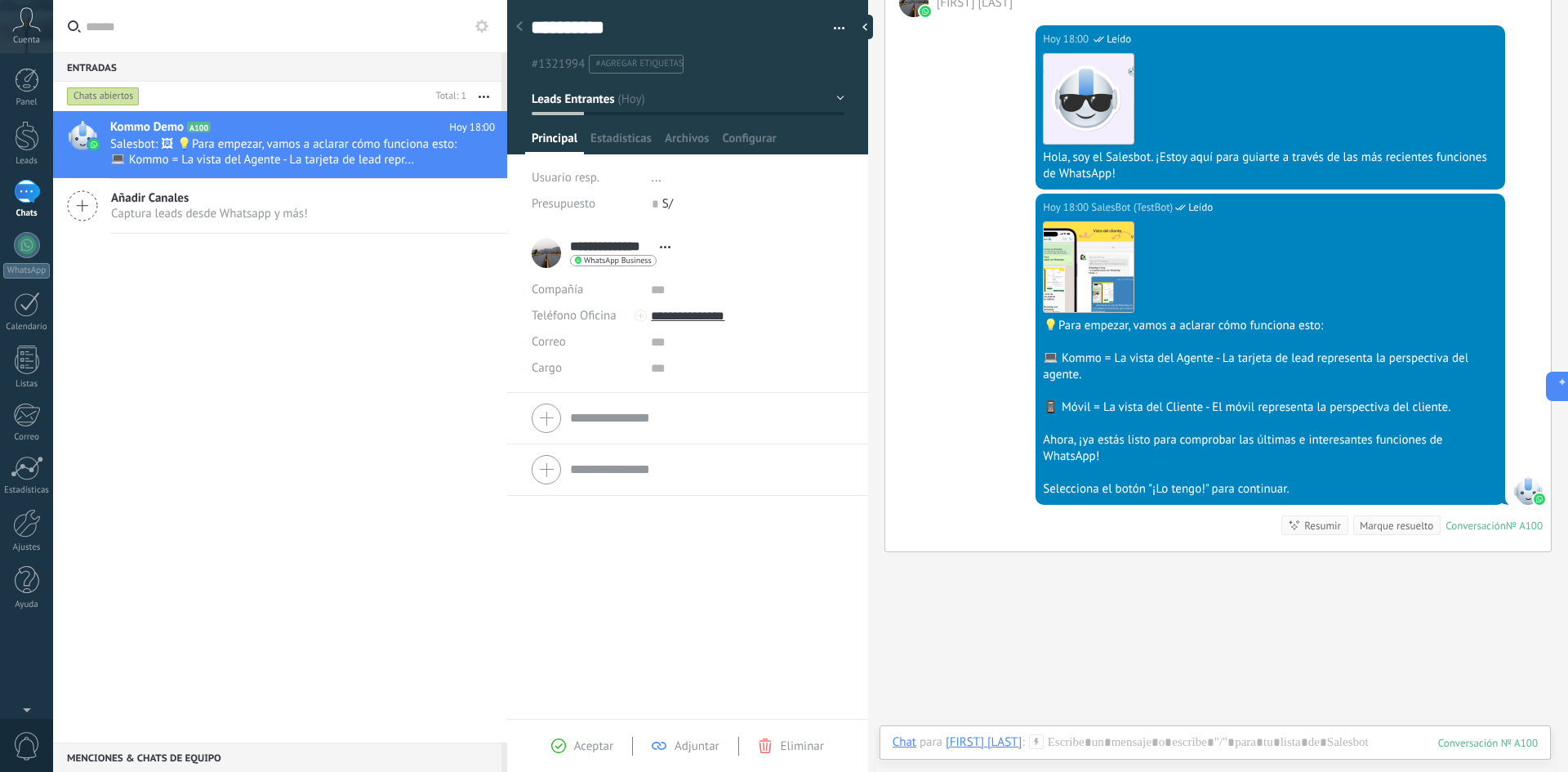 click 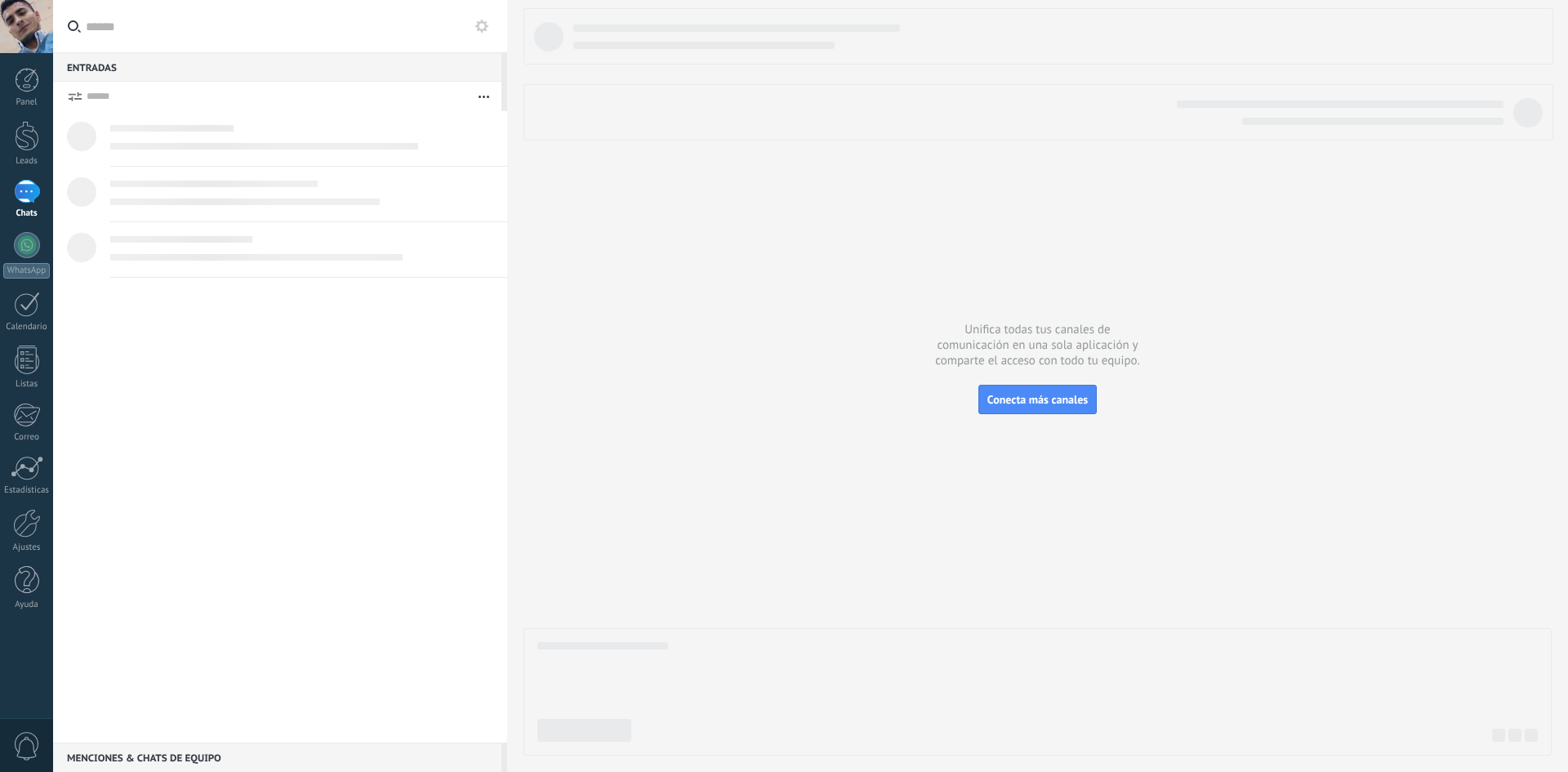 scroll, scrollTop: 0, scrollLeft: 0, axis: both 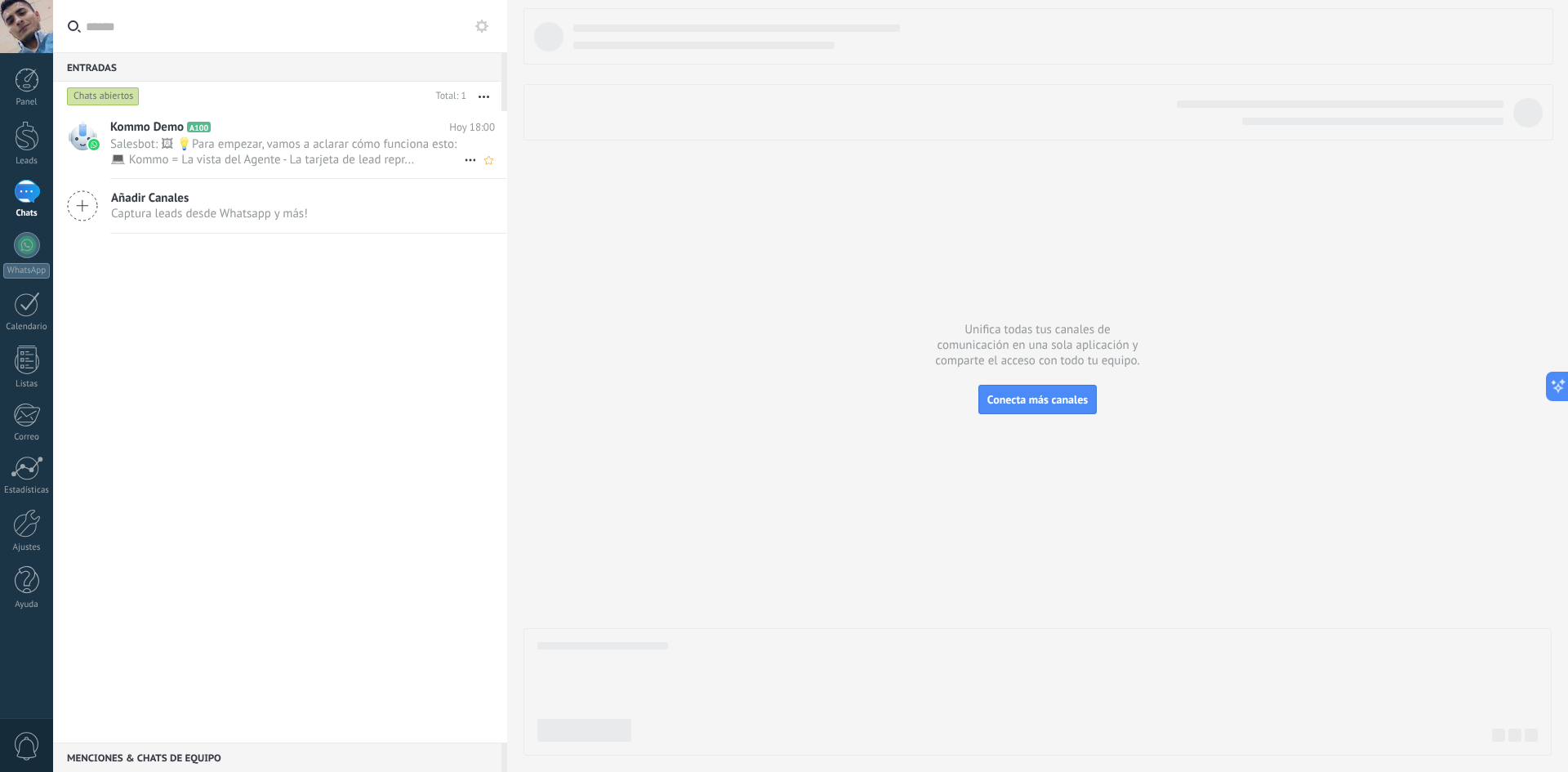 click on "Salesbot: 🖼 💡Para empezar, vamos a aclarar cómo funciona esto:
💻 Kommo = La vista del Agente - La tarjeta de lead repr..." at bounding box center [287, 152] 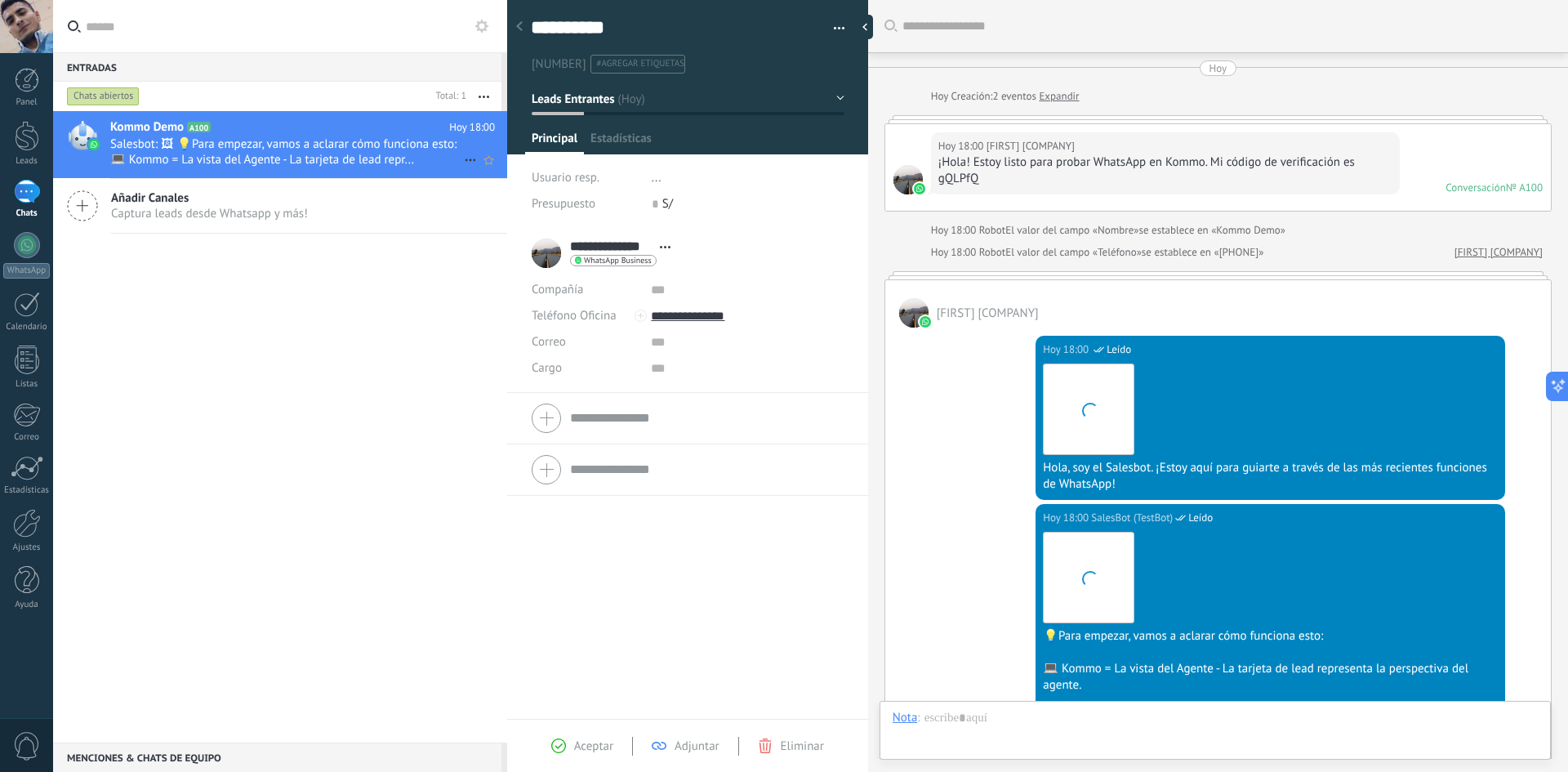 scroll, scrollTop: 25, scrollLeft: 0, axis: vertical 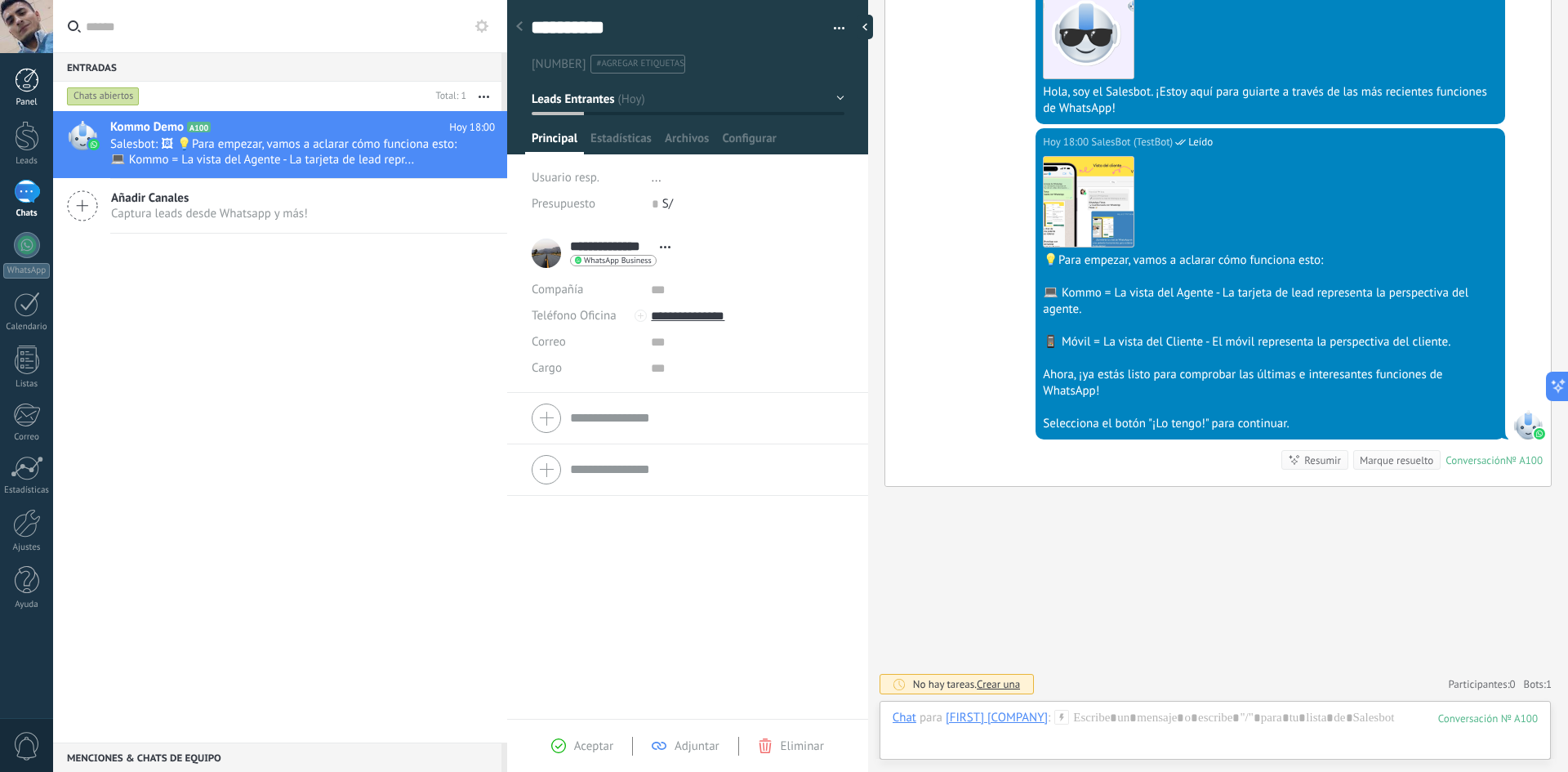 click at bounding box center [27, 80] 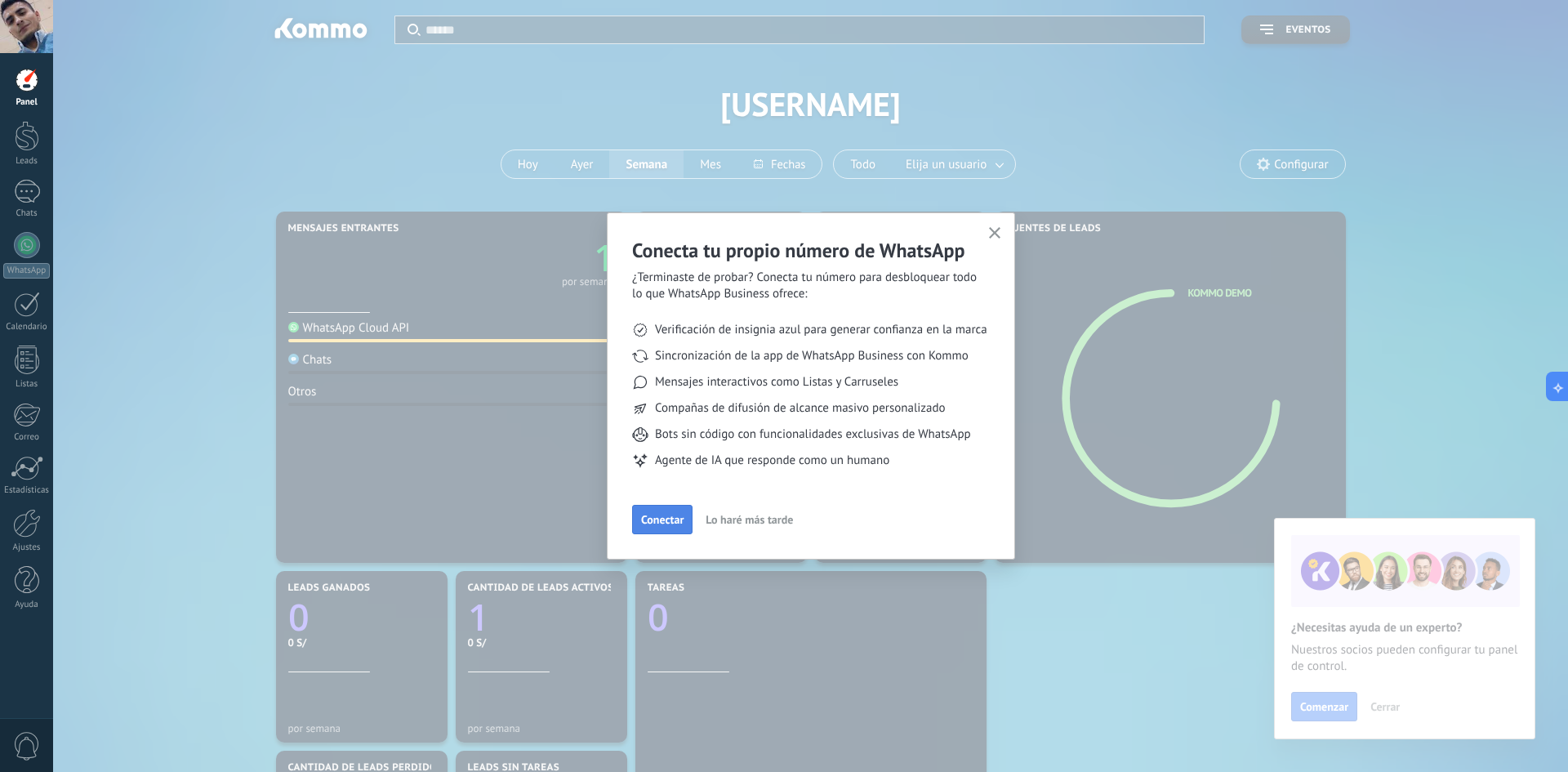 click on "Conectar" at bounding box center [662, 520] 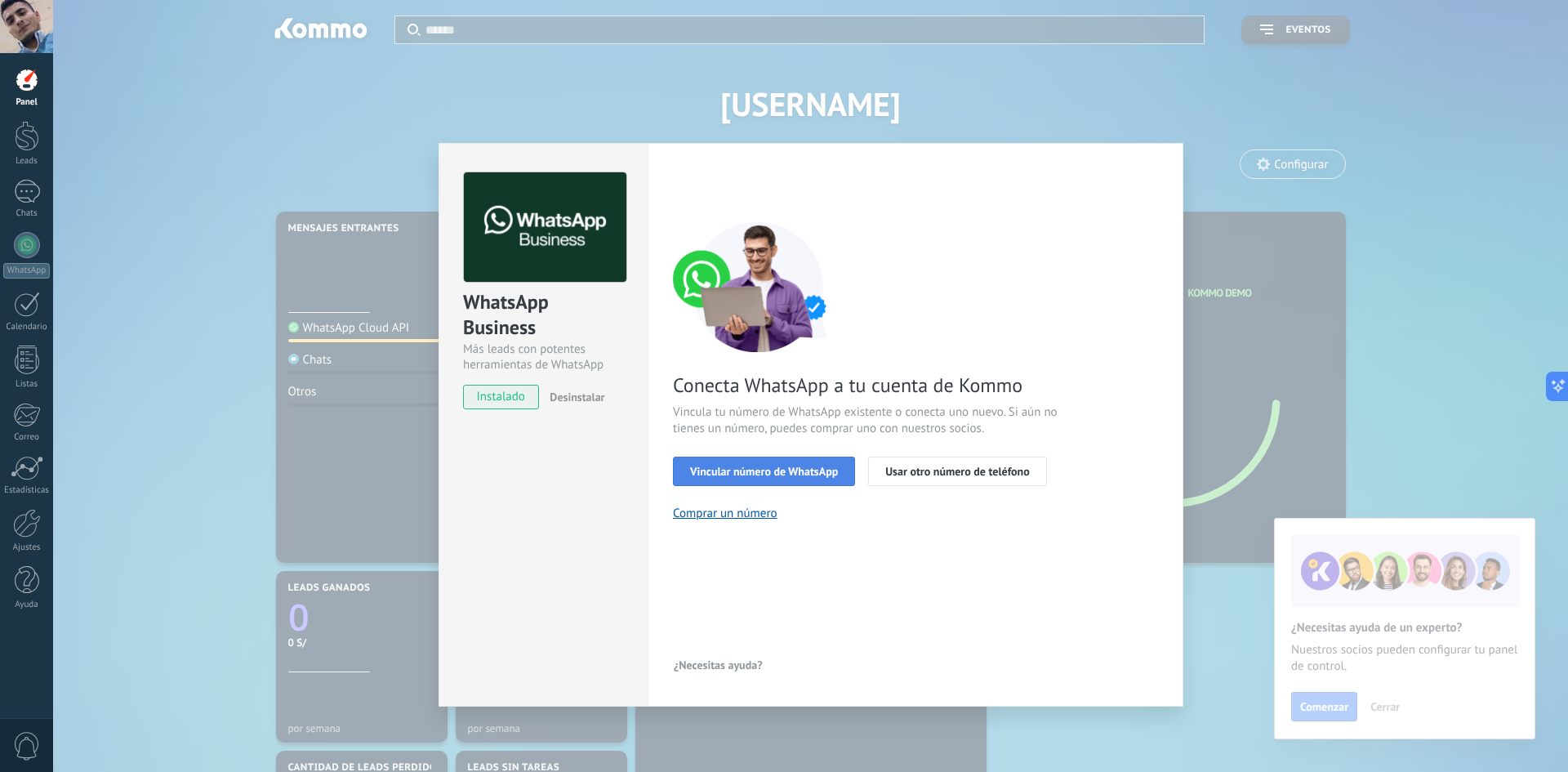 click on "Vincular número de WhatsApp" at bounding box center [764, 471] 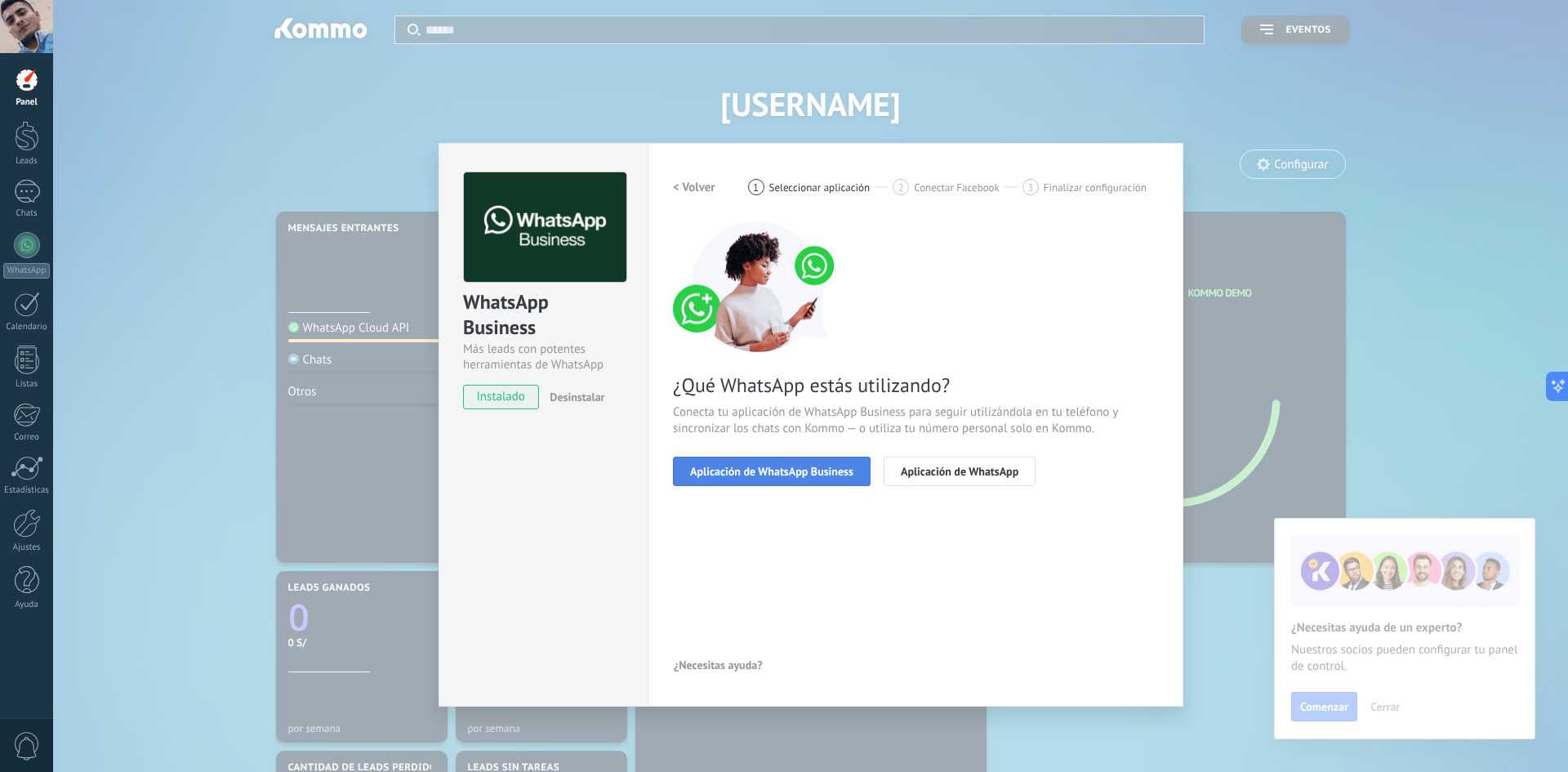click on "Aplicación de WhatsApp Business" at bounding box center [772, 471] 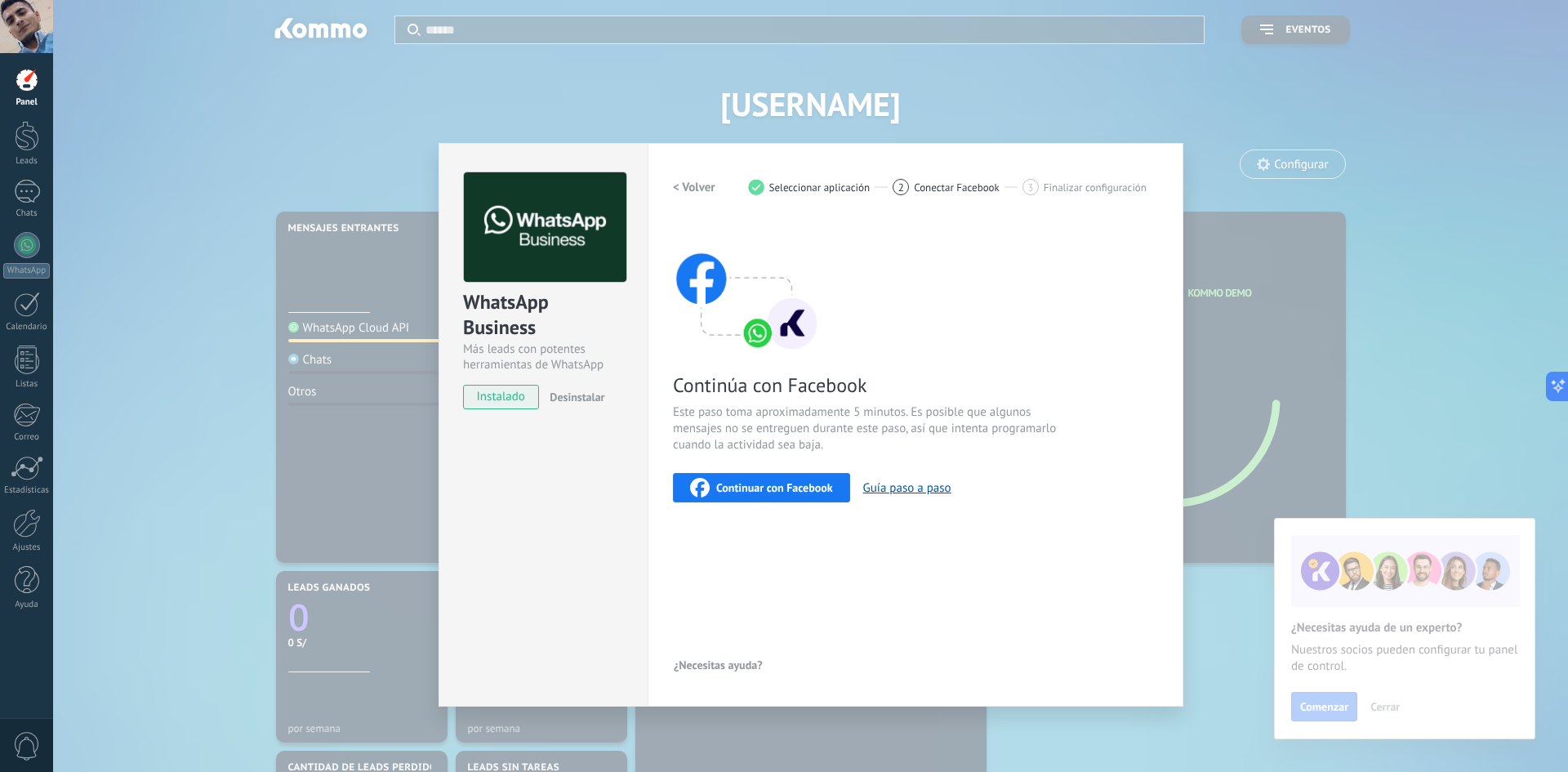 click on "< Volver 1 Seleccionar aplicación 2 Conectar Facebook  3 Finalizar configuración Continúa con Facebook Este paso toma aproximadamente 5 minutos. Es posible que algunos mensajes no se entreguen durante este paso, así que intenta programarlo cuando la actividad sea baja. Continuar con Facebook Guía paso a paso ¿Necesitas ayuda?" at bounding box center [915, 425] 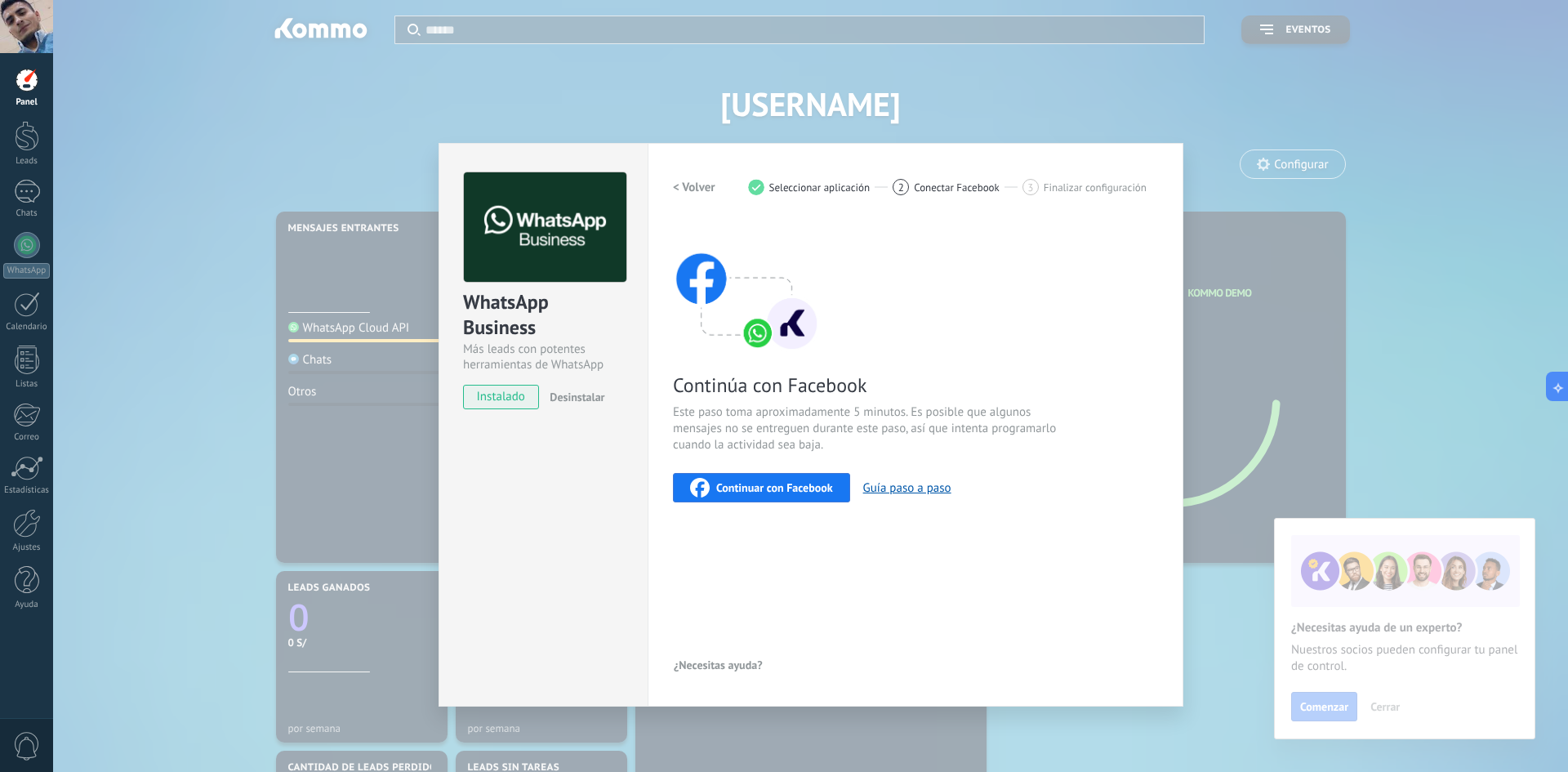 click on "WhatsApp Business Más leads con potentes herramientas de WhatsApp instalado Desinstalar Configuraciones Autorizaciones This tab logs the users who have granted integration access to this account. If you want to to remove a user's ability to send requests to the account on behalf of this integration, you can revoke access. If access is revoked from all users, the integration will stop working. This app is installed, but no one has given it access yet. WhatsApp Cloud API más _:  Guardar < Volver 1 Seleccionar aplicación 2 Conectar Facebook  3 Finalizar configuración Continúa con Facebook Este paso toma aproximadamente 5 minutos. Es posible que algunos mensajes no se entreguen durante este paso, así que intenta programarlo cuando la actividad sea baja. Continuar con Facebook Guía paso a paso ¿Necesitas ayuda?" at bounding box center [810, 386] 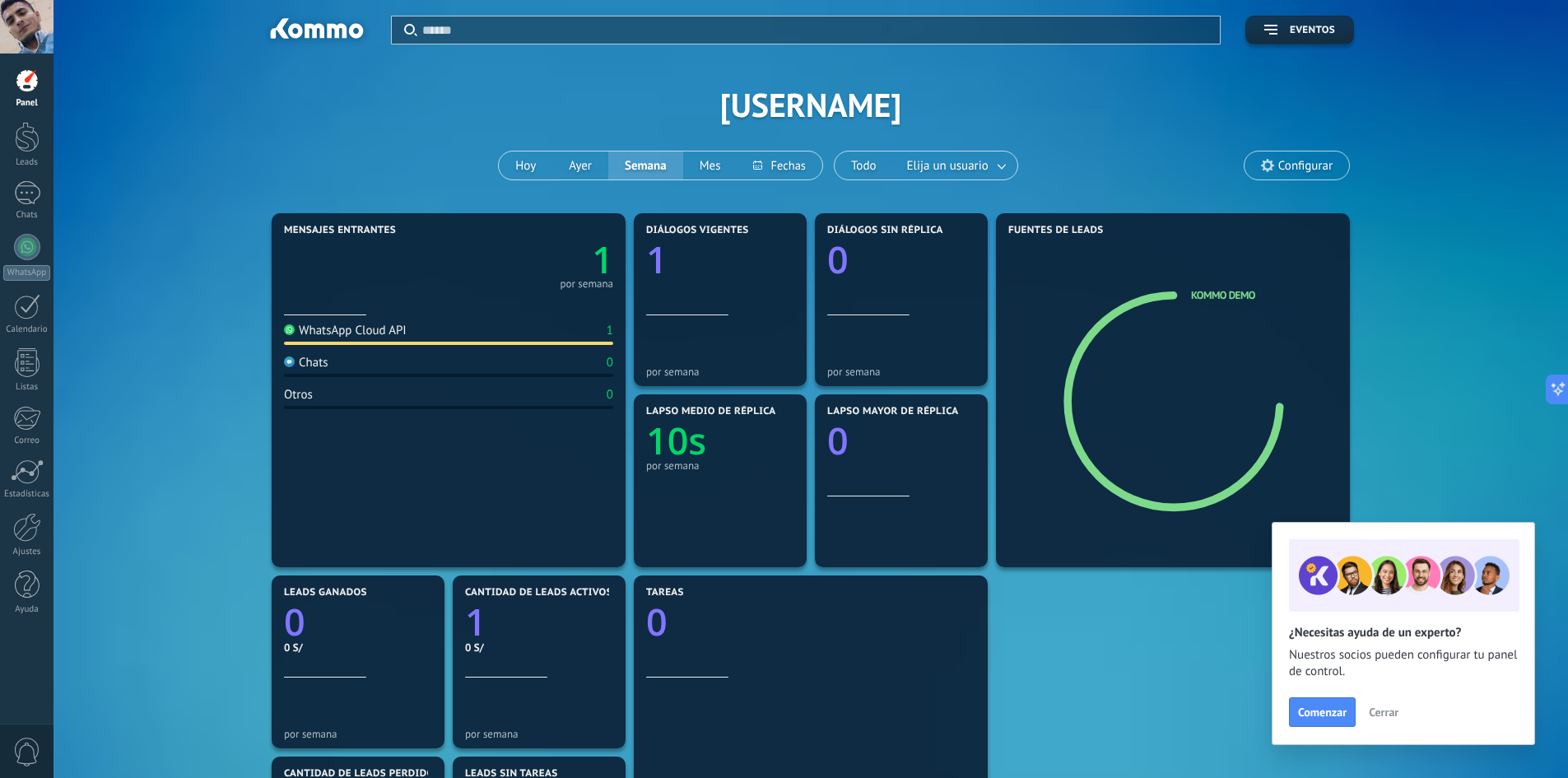 click on "Cerrar" at bounding box center (1384, 712) 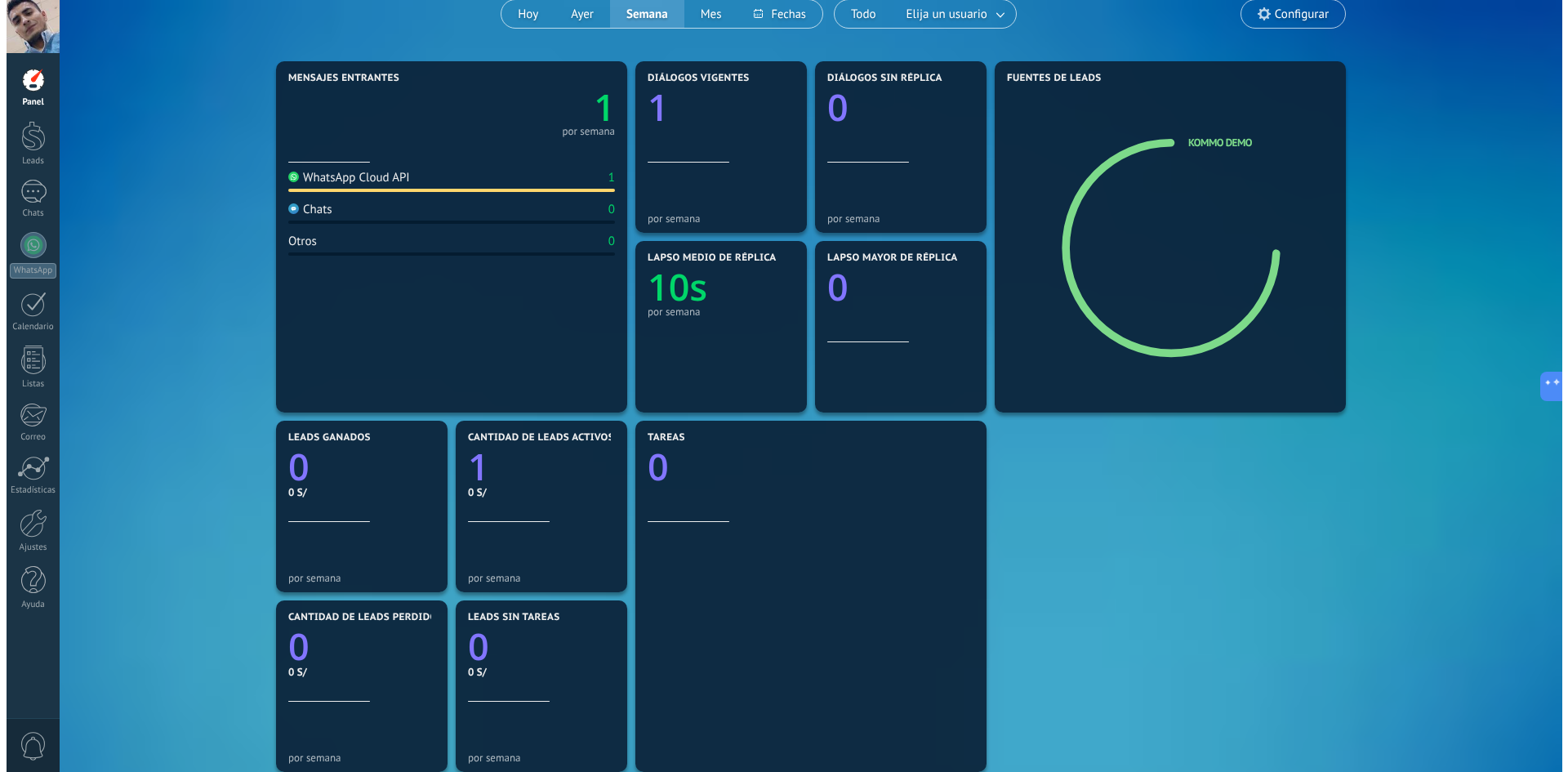 scroll, scrollTop: 0, scrollLeft: 0, axis: both 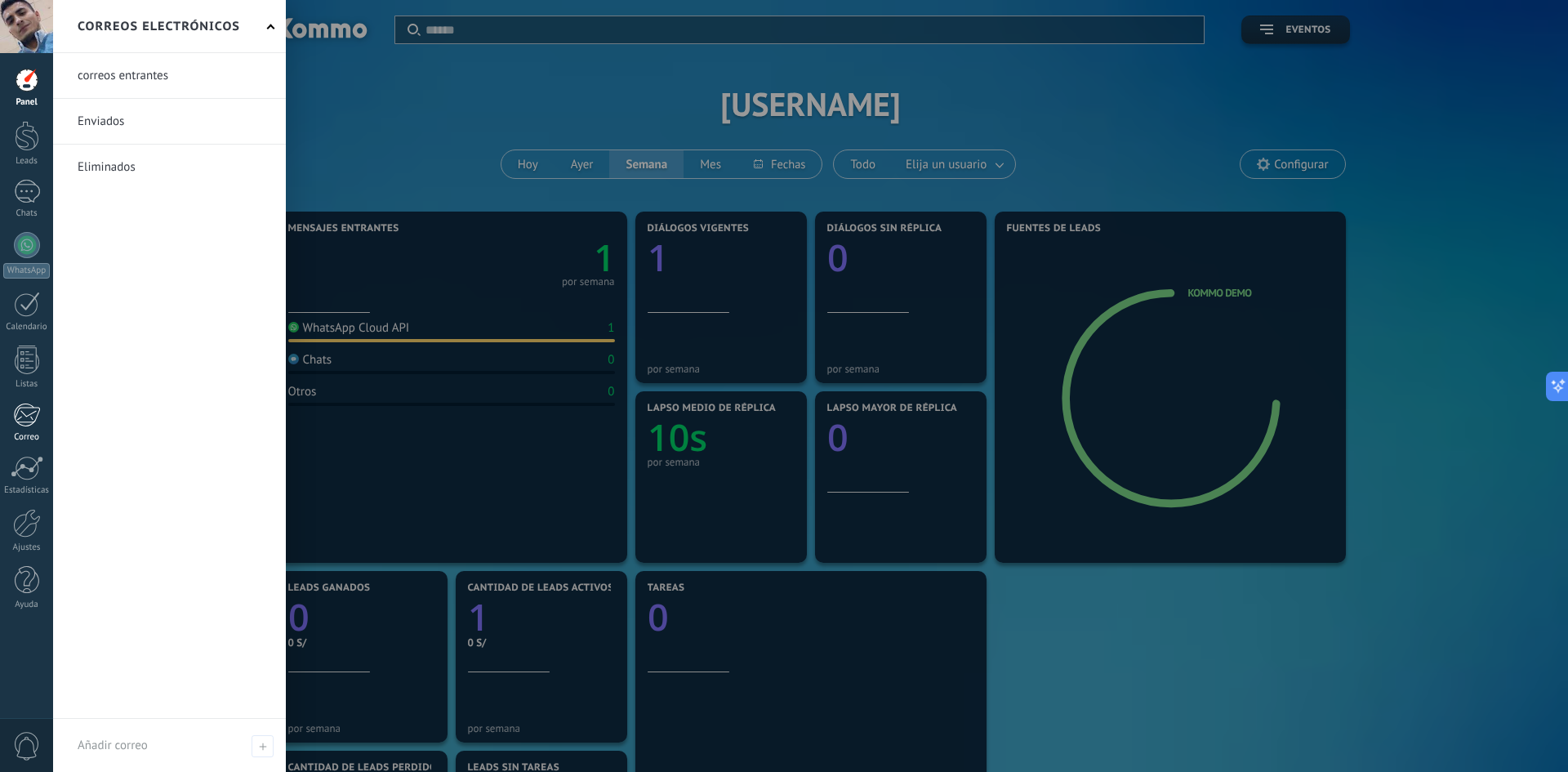 click at bounding box center (26, 415) 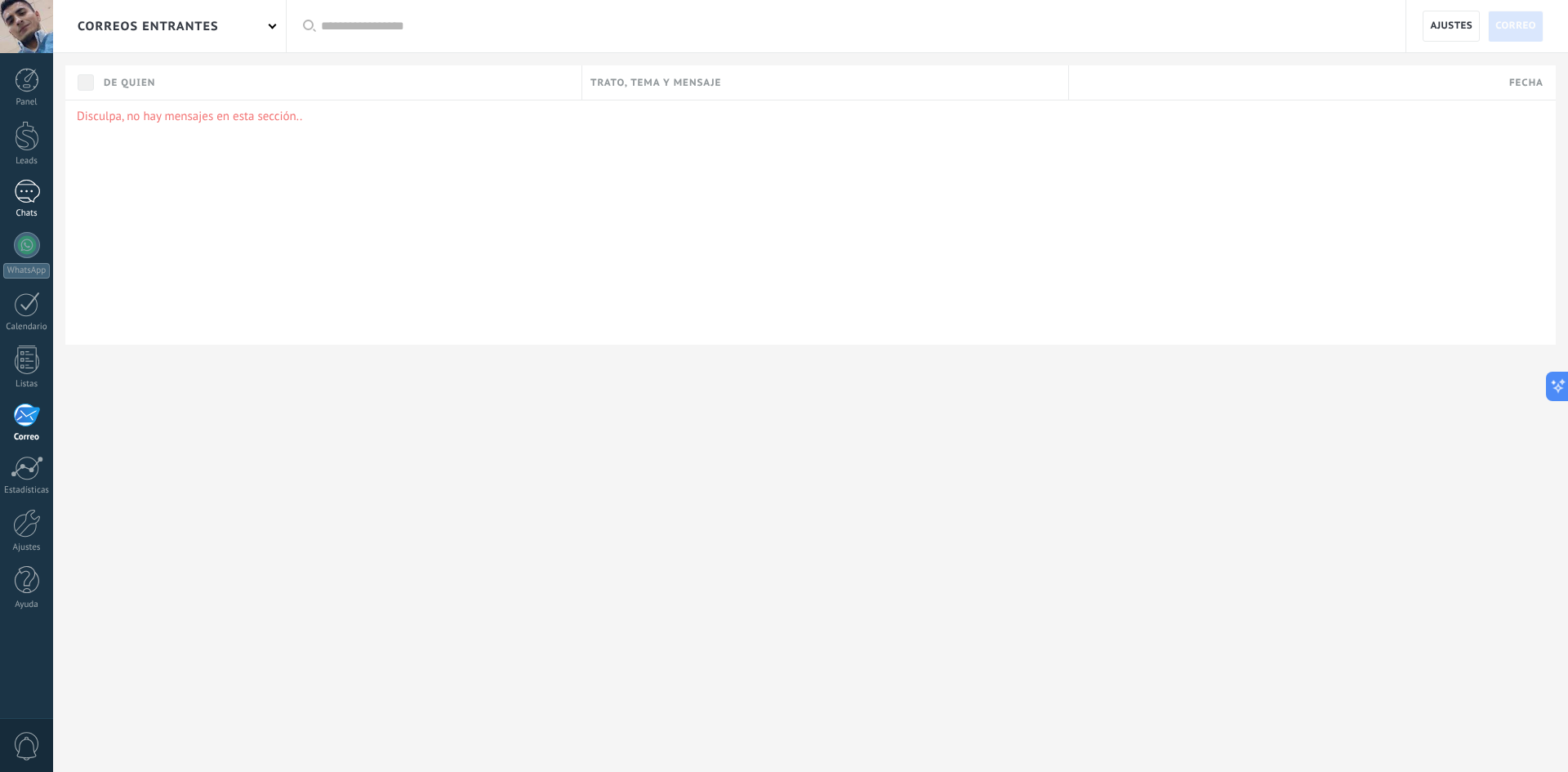 click at bounding box center [27, 191] 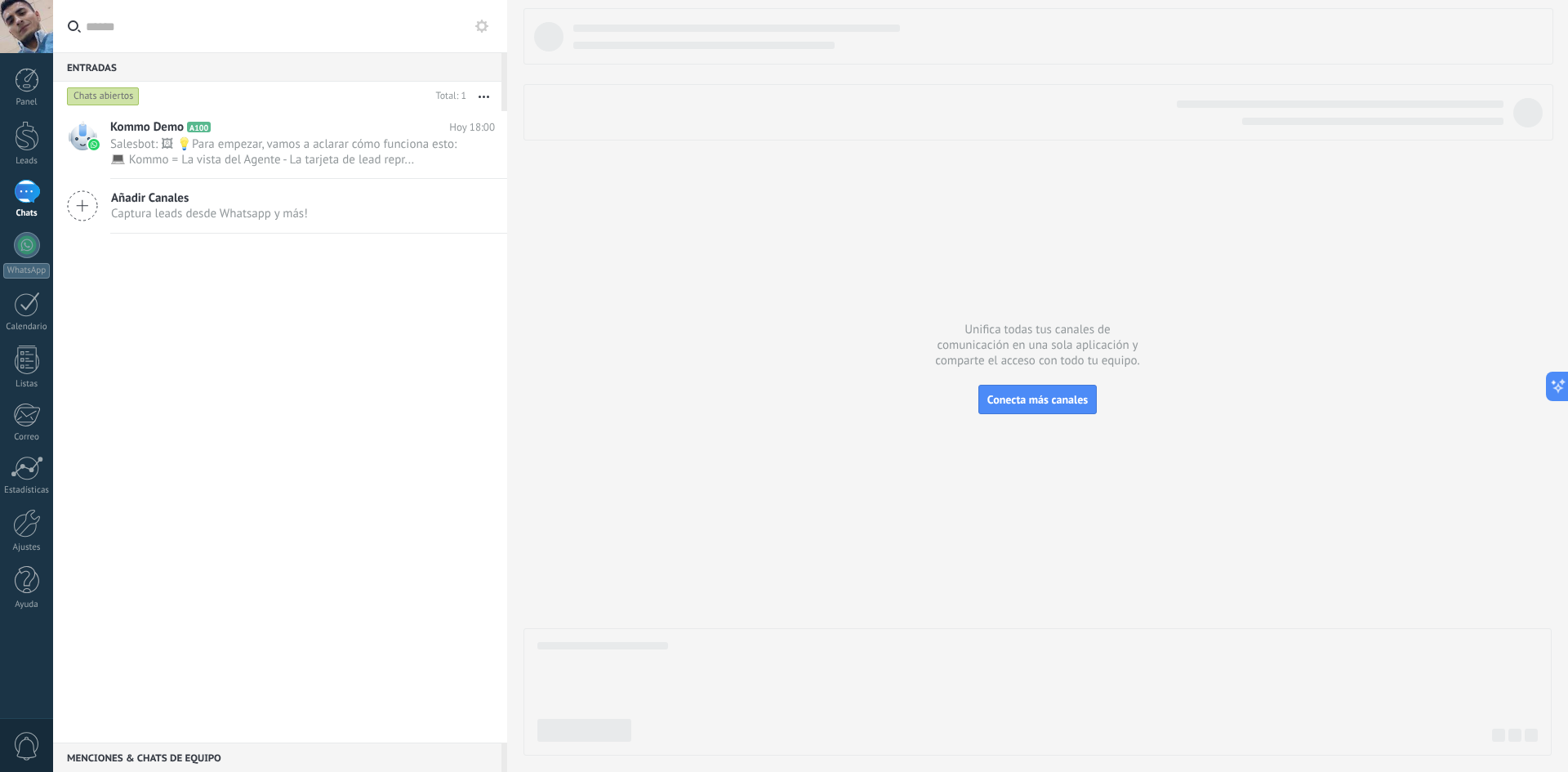 click on "Captura leads desde Whatsapp y más!" at bounding box center [209, 213] 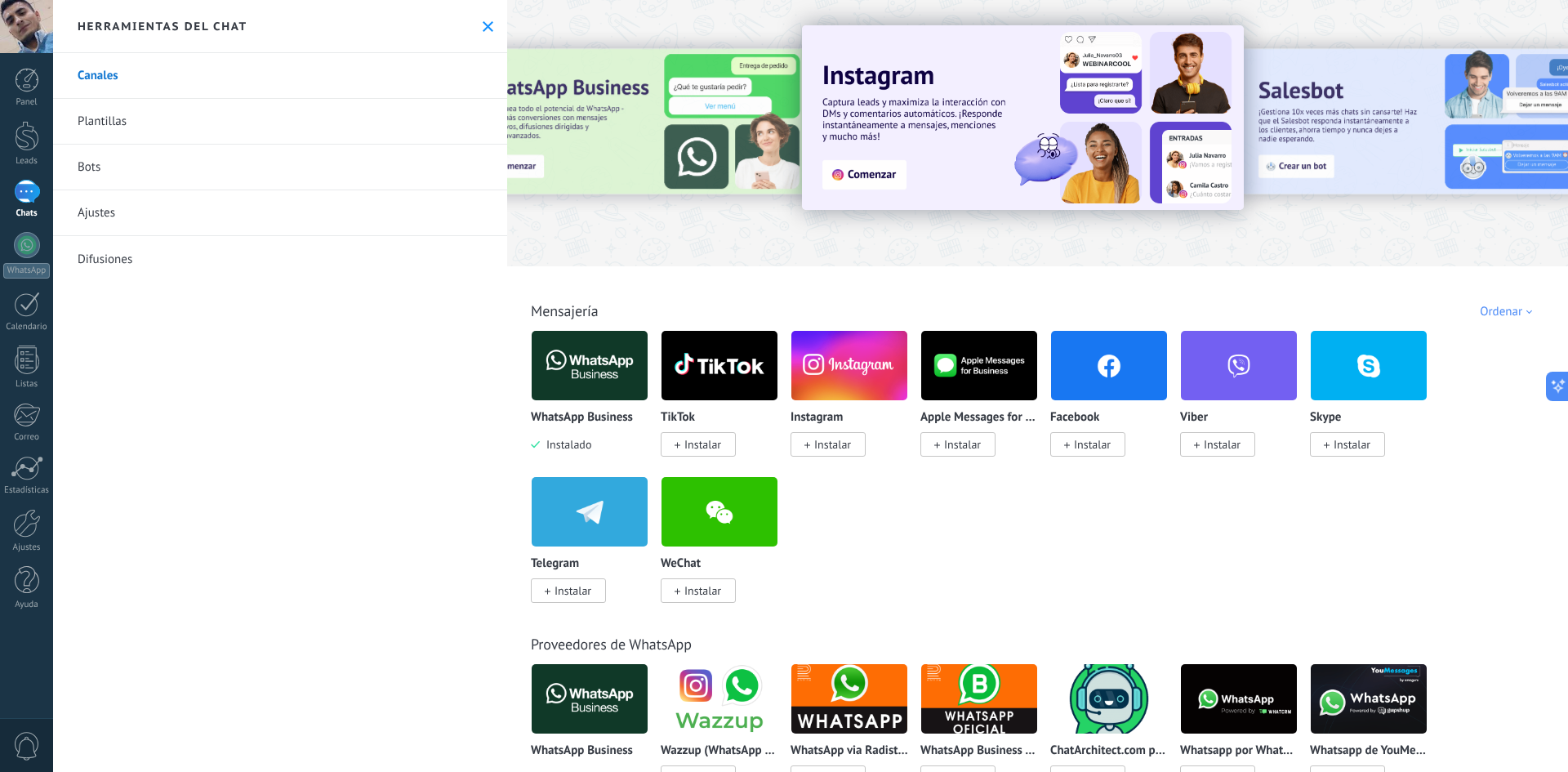 click 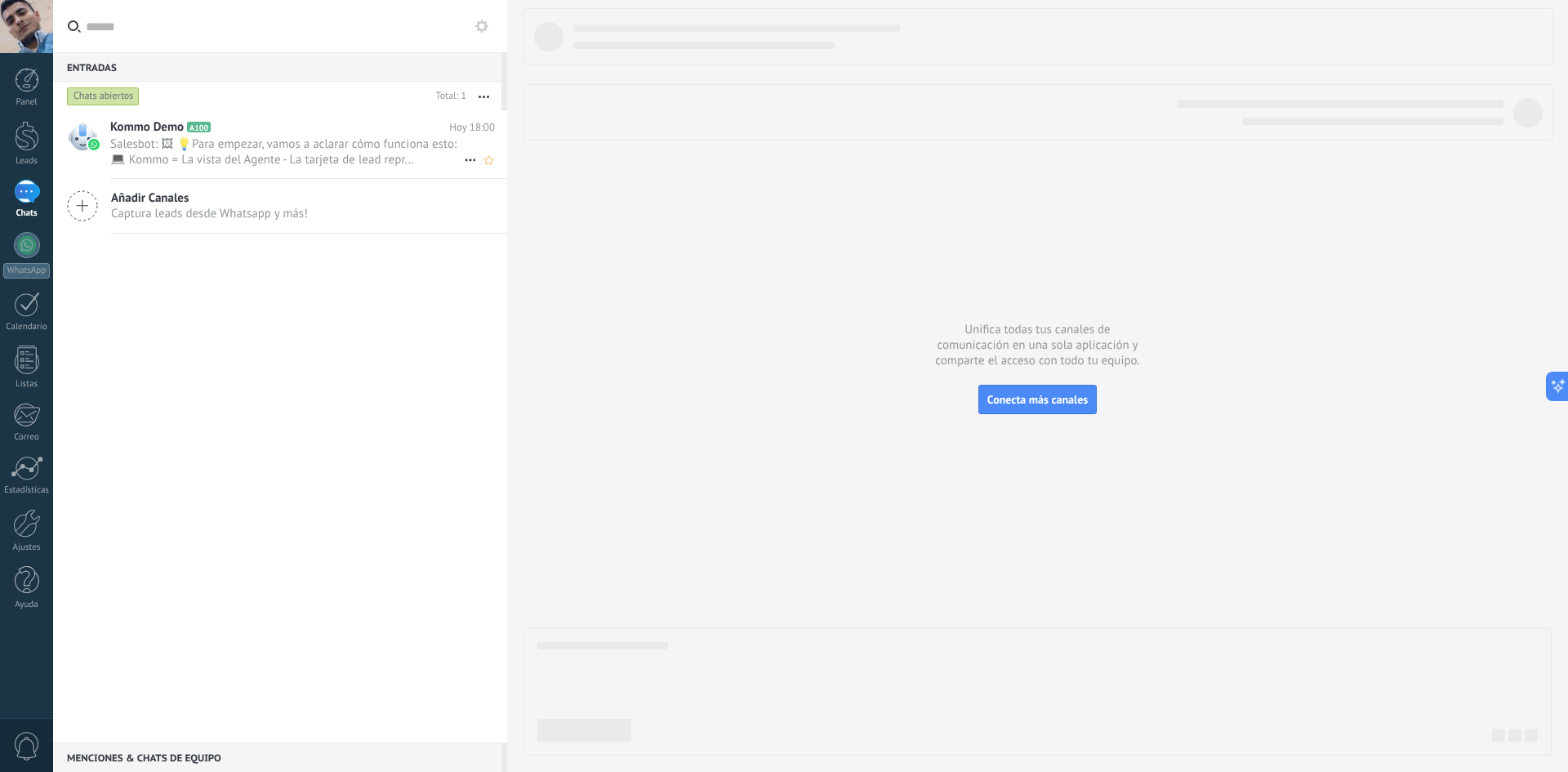 click on "Salesbot: 🖼 💡Para empezar, vamos a aclarar cómo funciona esto:
💻 Kommo = La vista del Agente - La tarjeta de lead repr..." at bounding box center (287, 152) 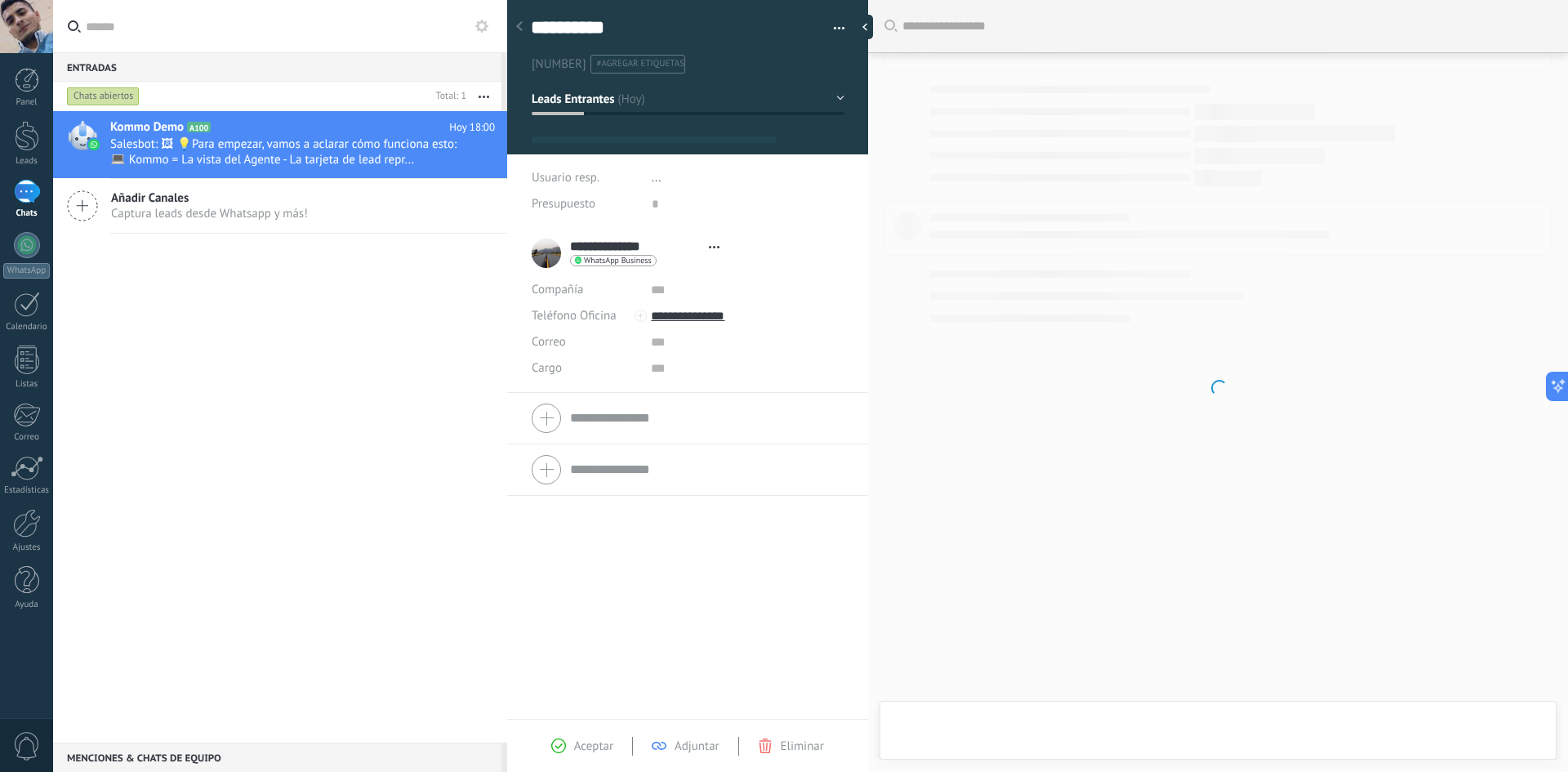 type on "**********" 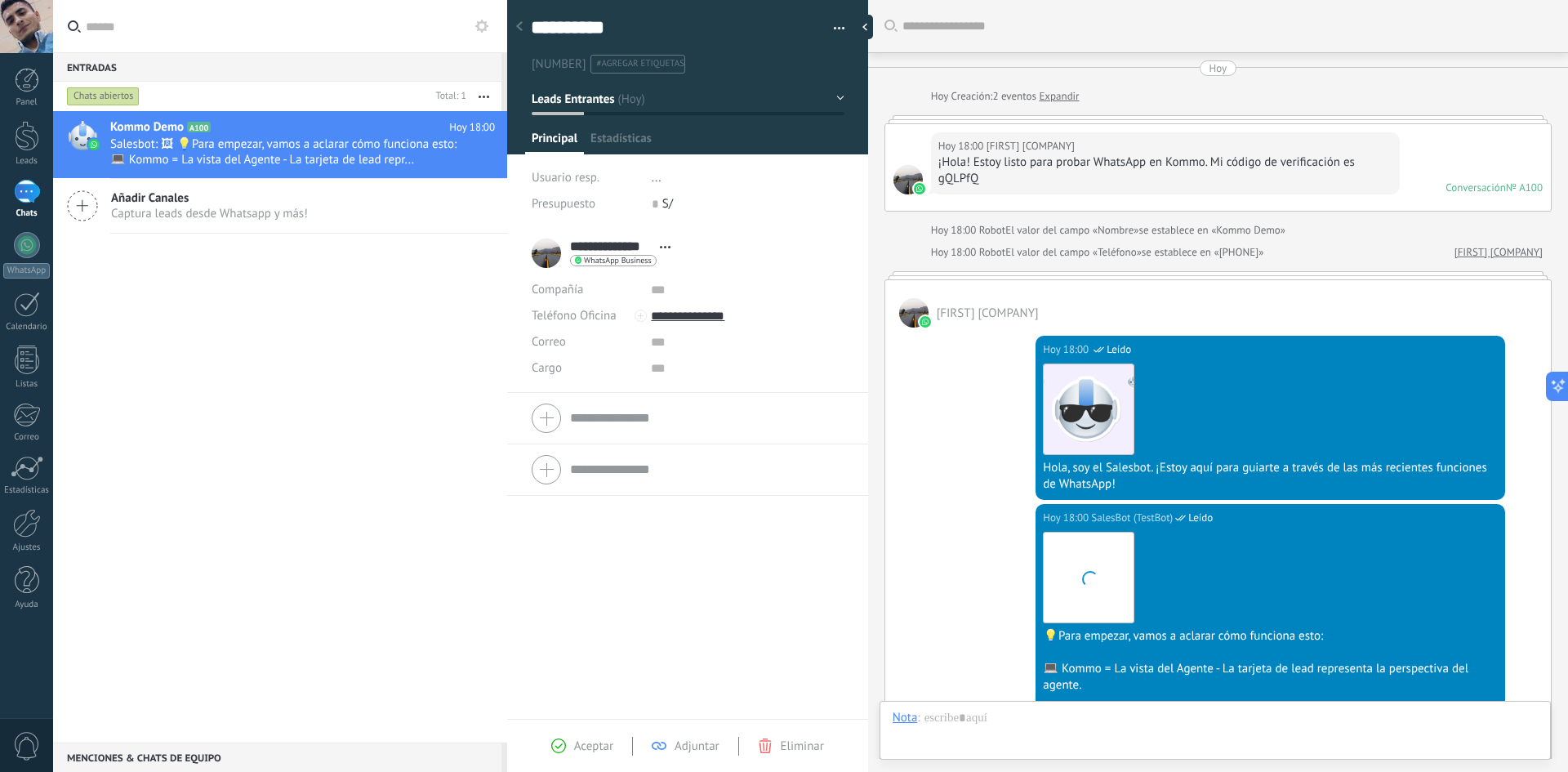 scroll, scrollTop: 297, scrollLeft: 0, axis: vertical 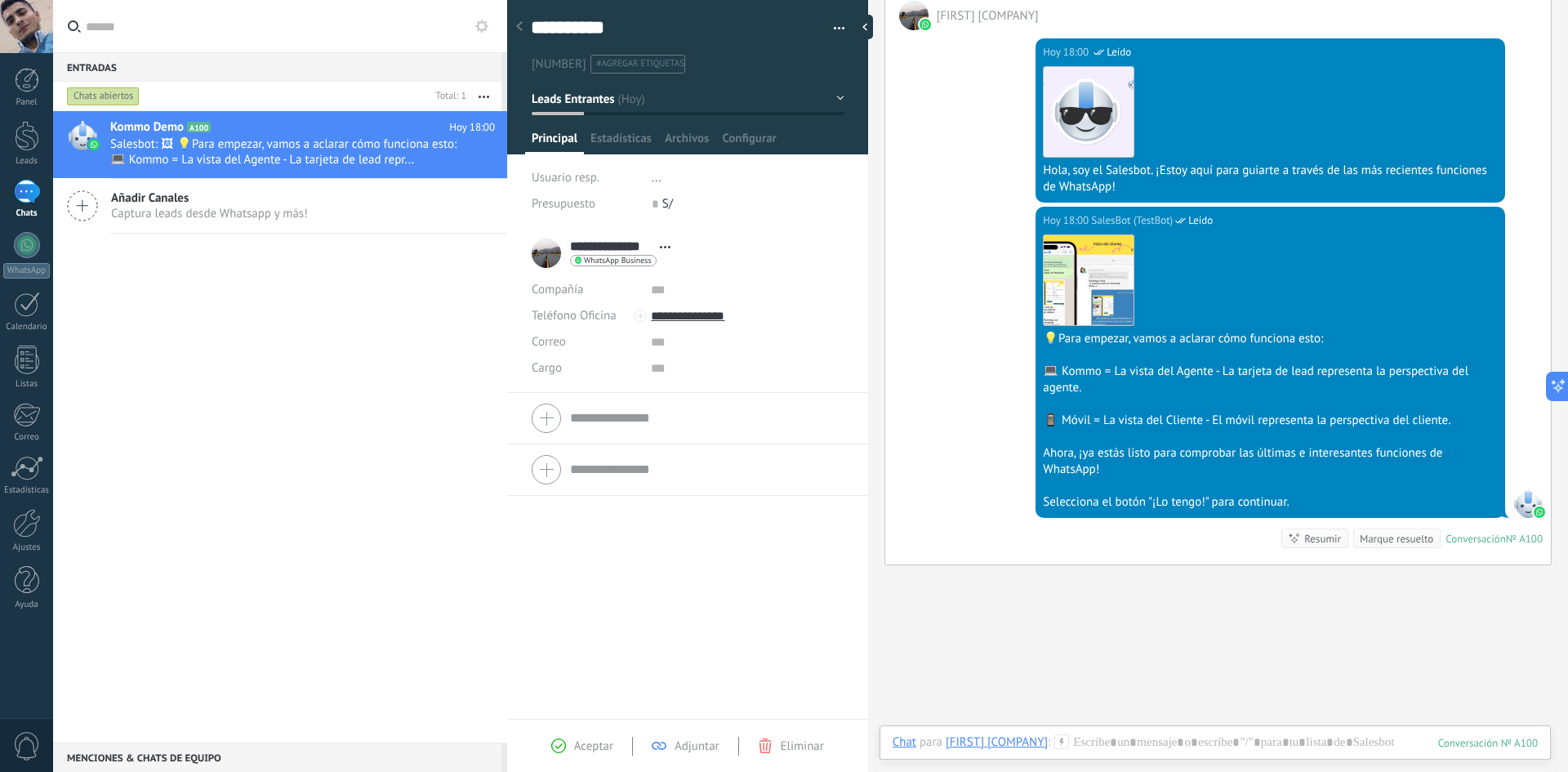 click on "Resumir" at bounding box center [1322, 538] 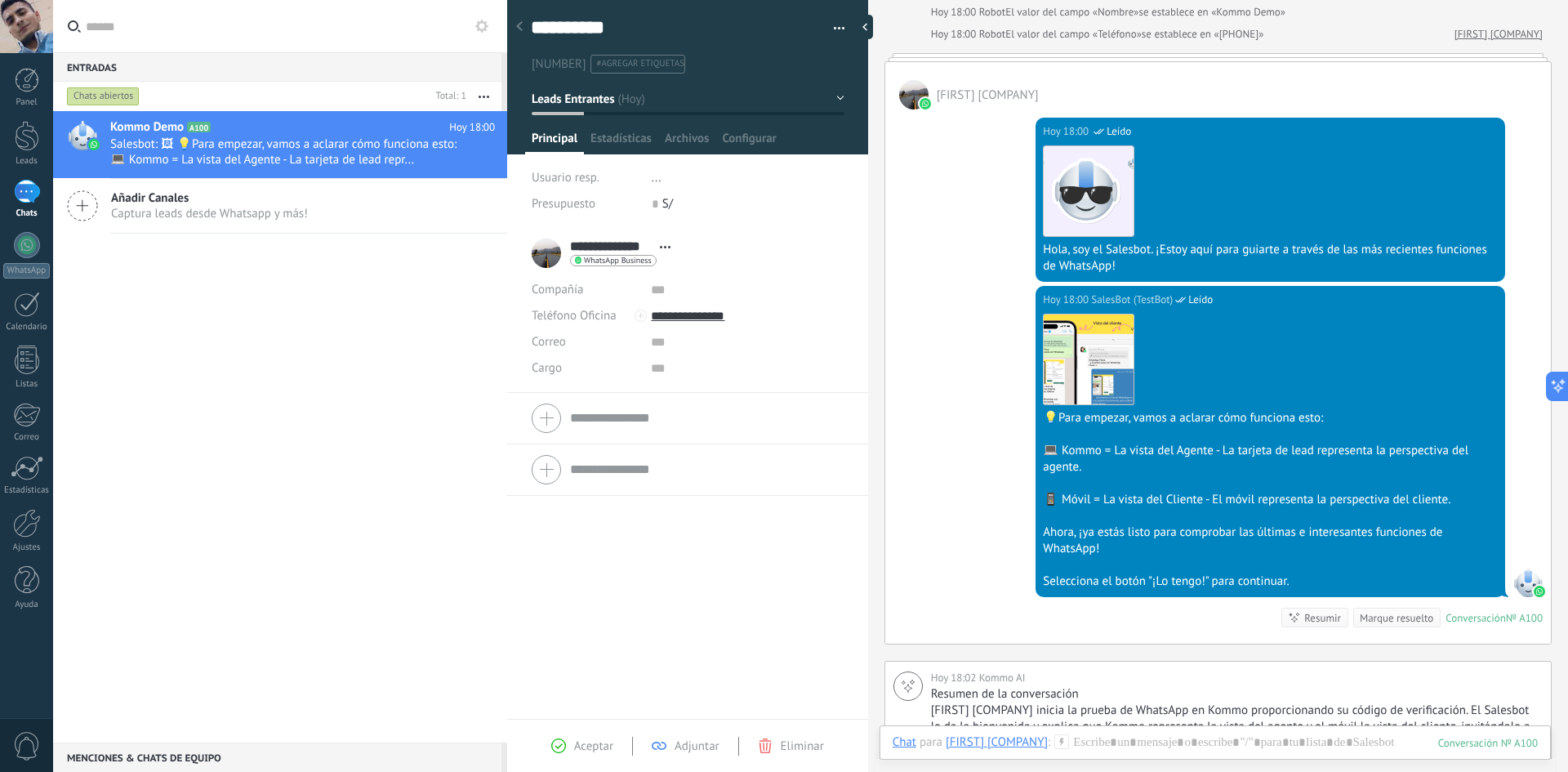 scroll, scrollTop: 214, scrollLeft: 0, axis: vertical 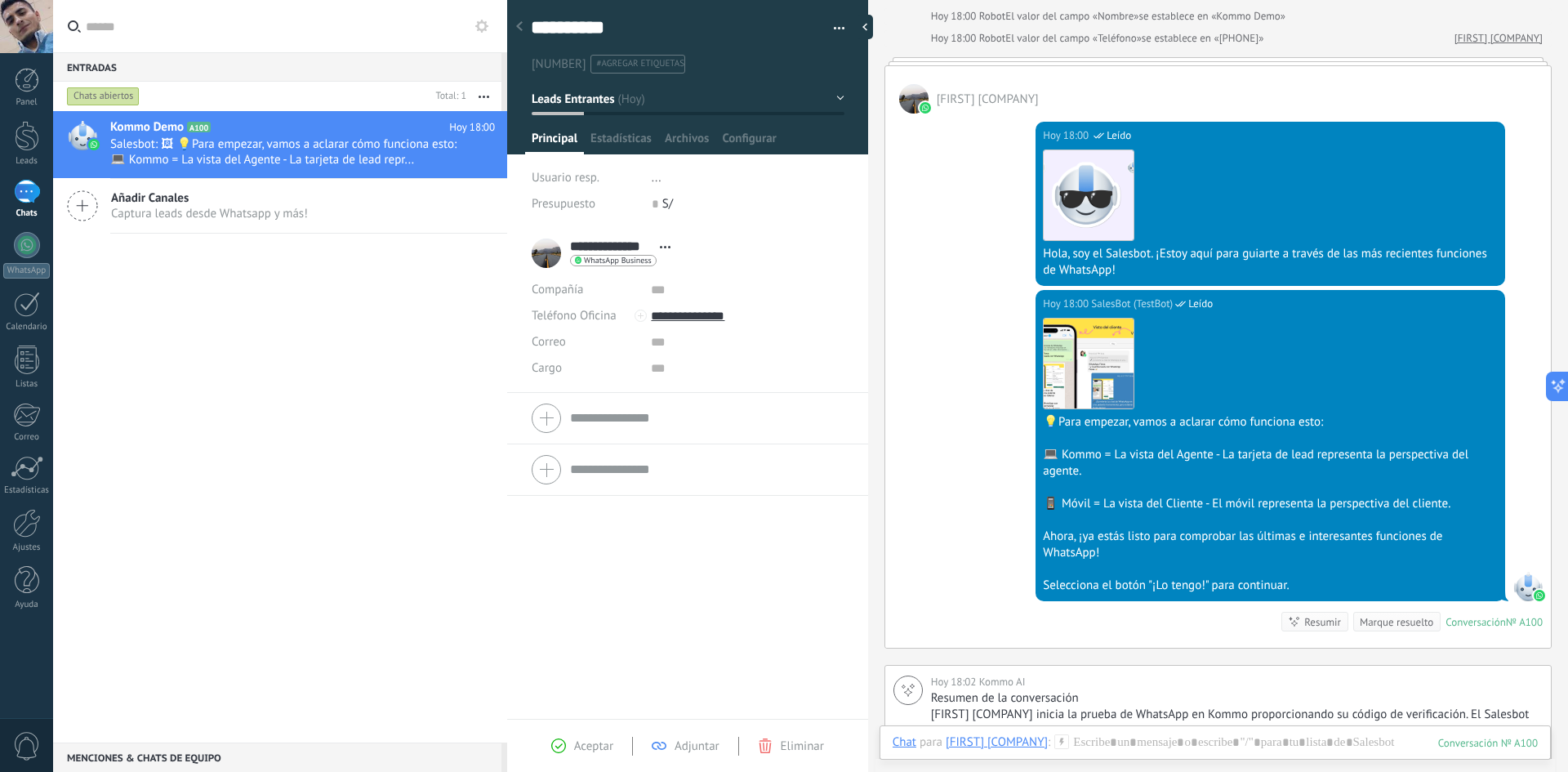 click at bounding box center [688, 72] 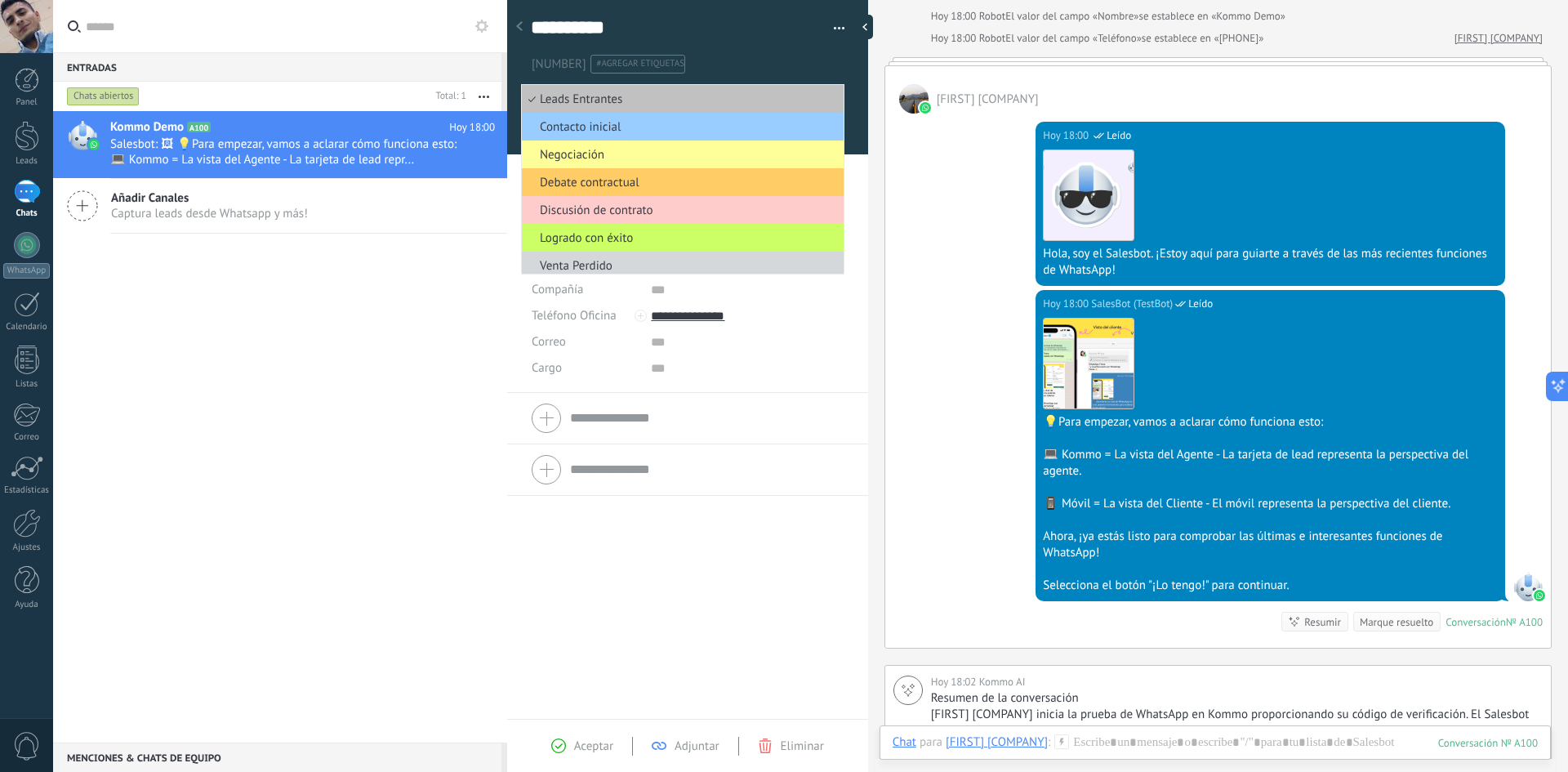 click at bounding box center (688, 72) 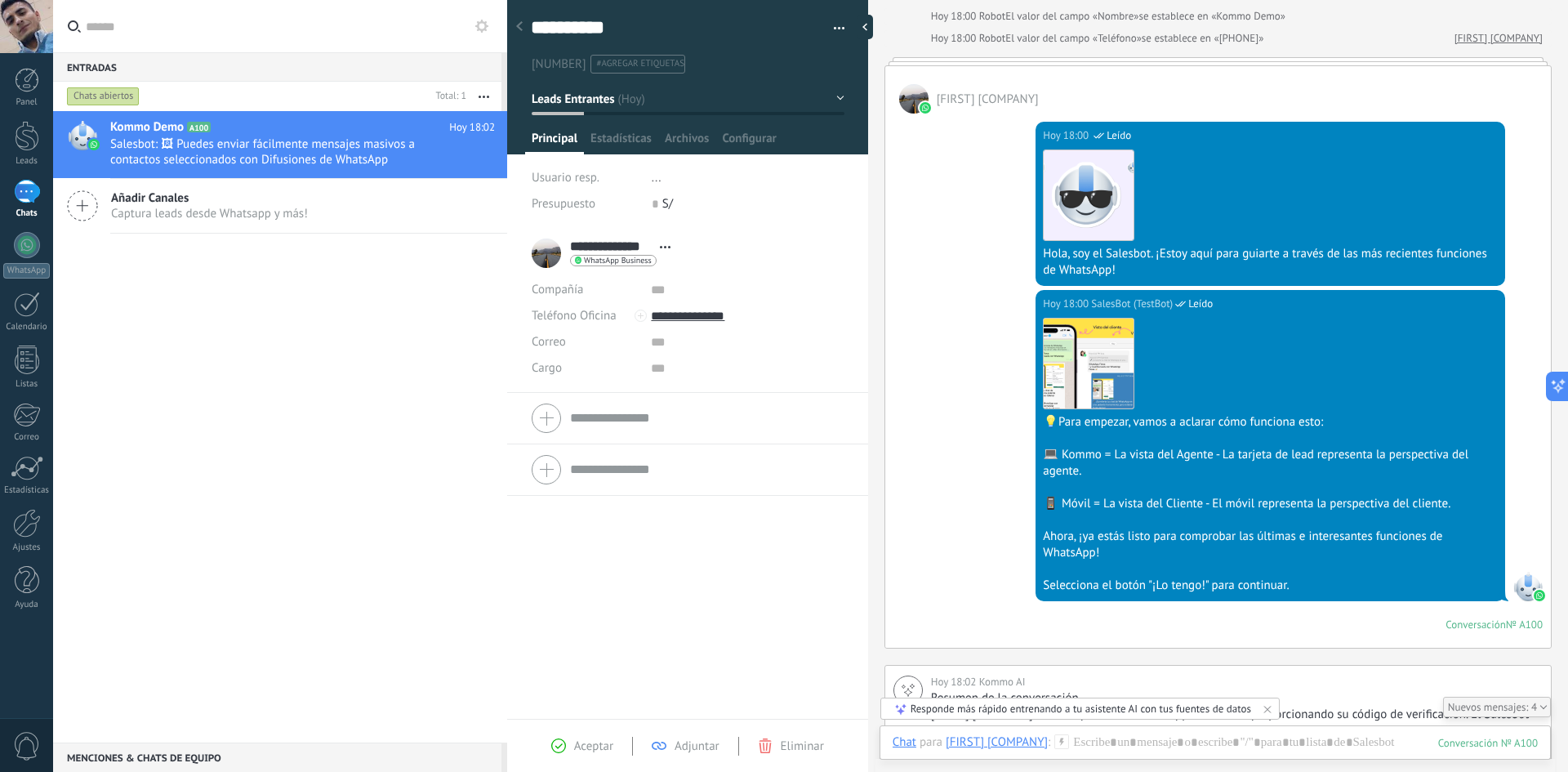 scroll, scrollTop: 745, scrollLeft: 0, axis: vertical 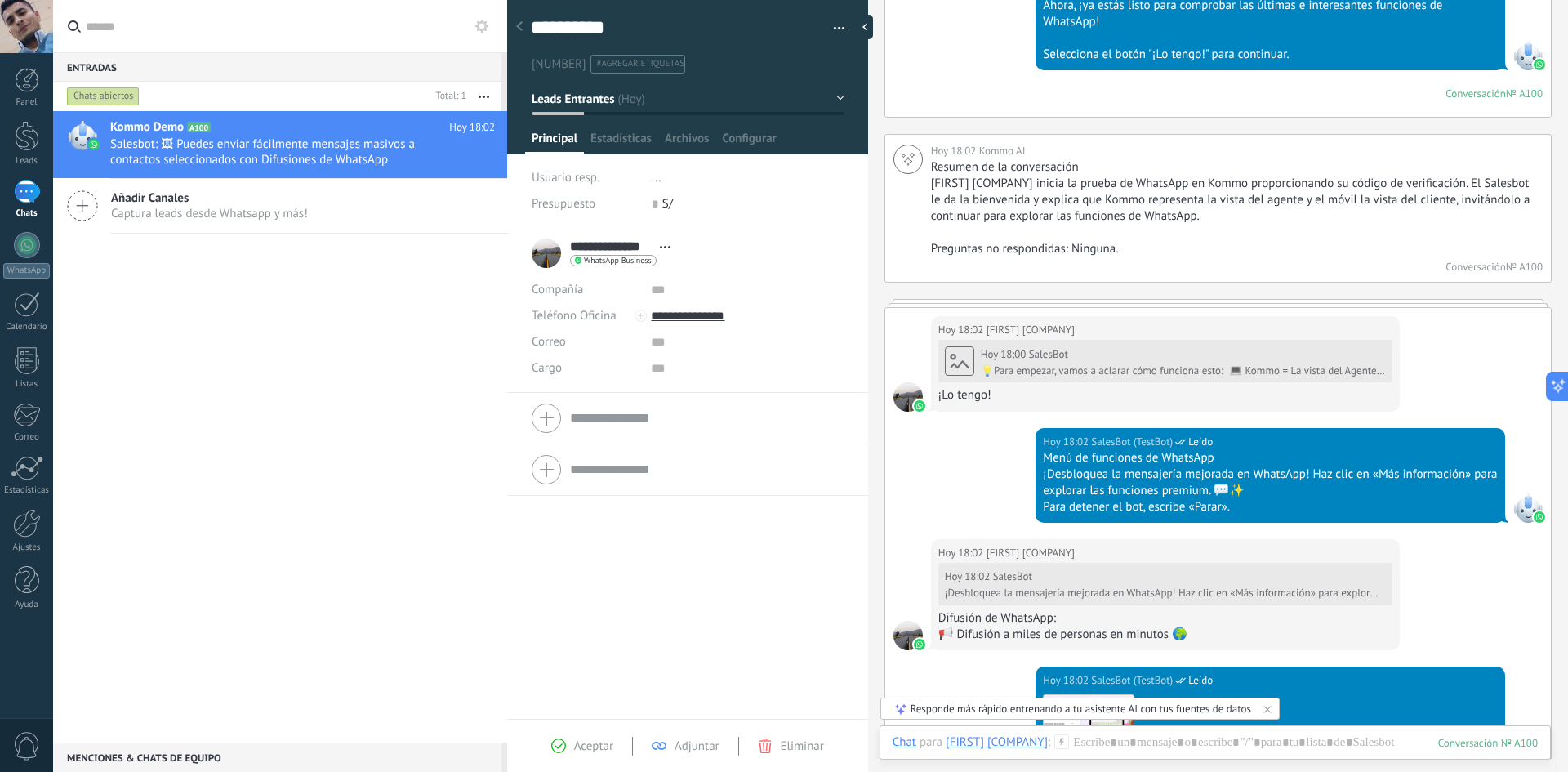 click on "Leads Entrantes" at bounding box center (688, 99) 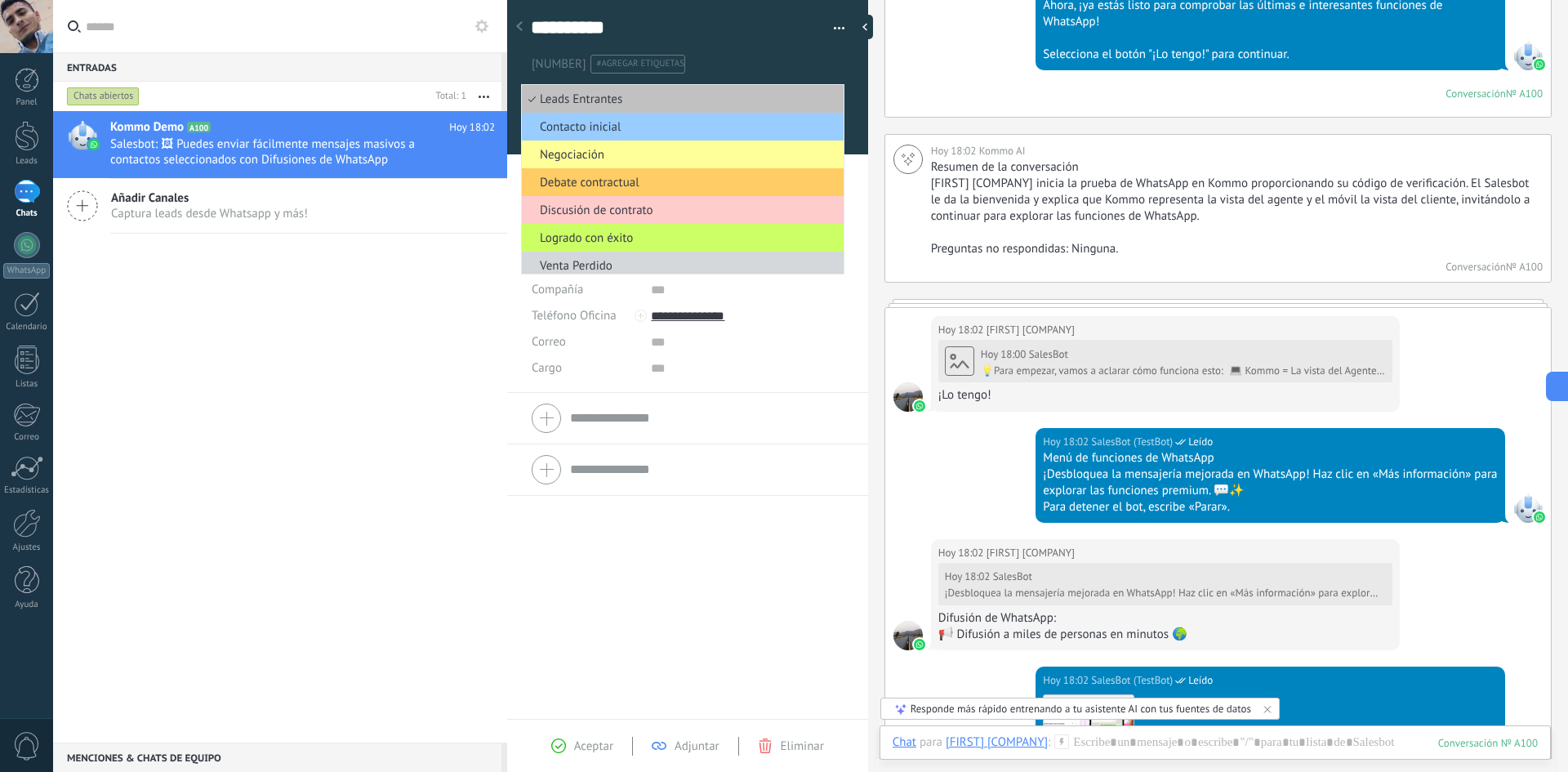 click at bounding box center [688, 72] 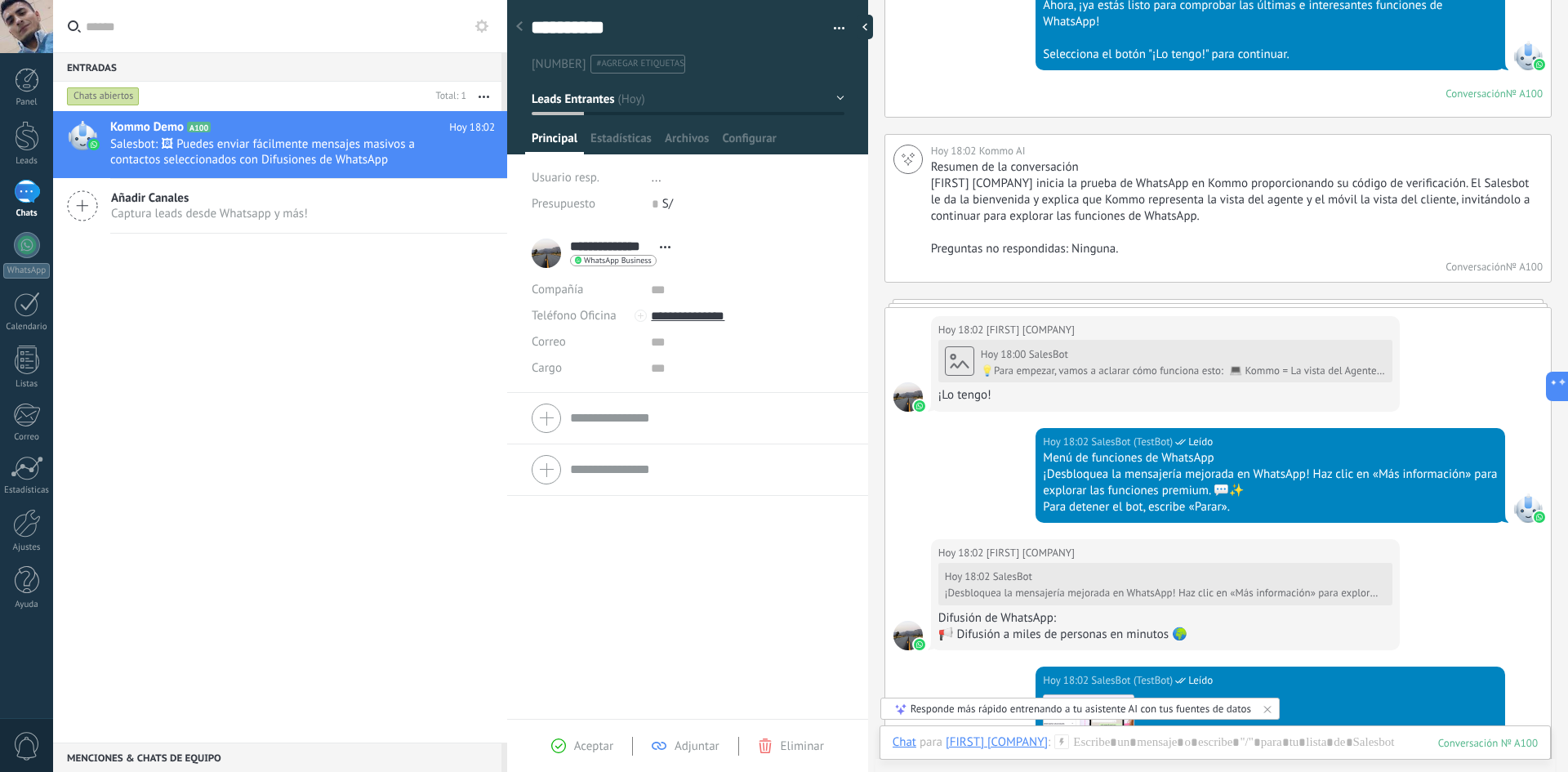 click at bounding box center (833, 29) 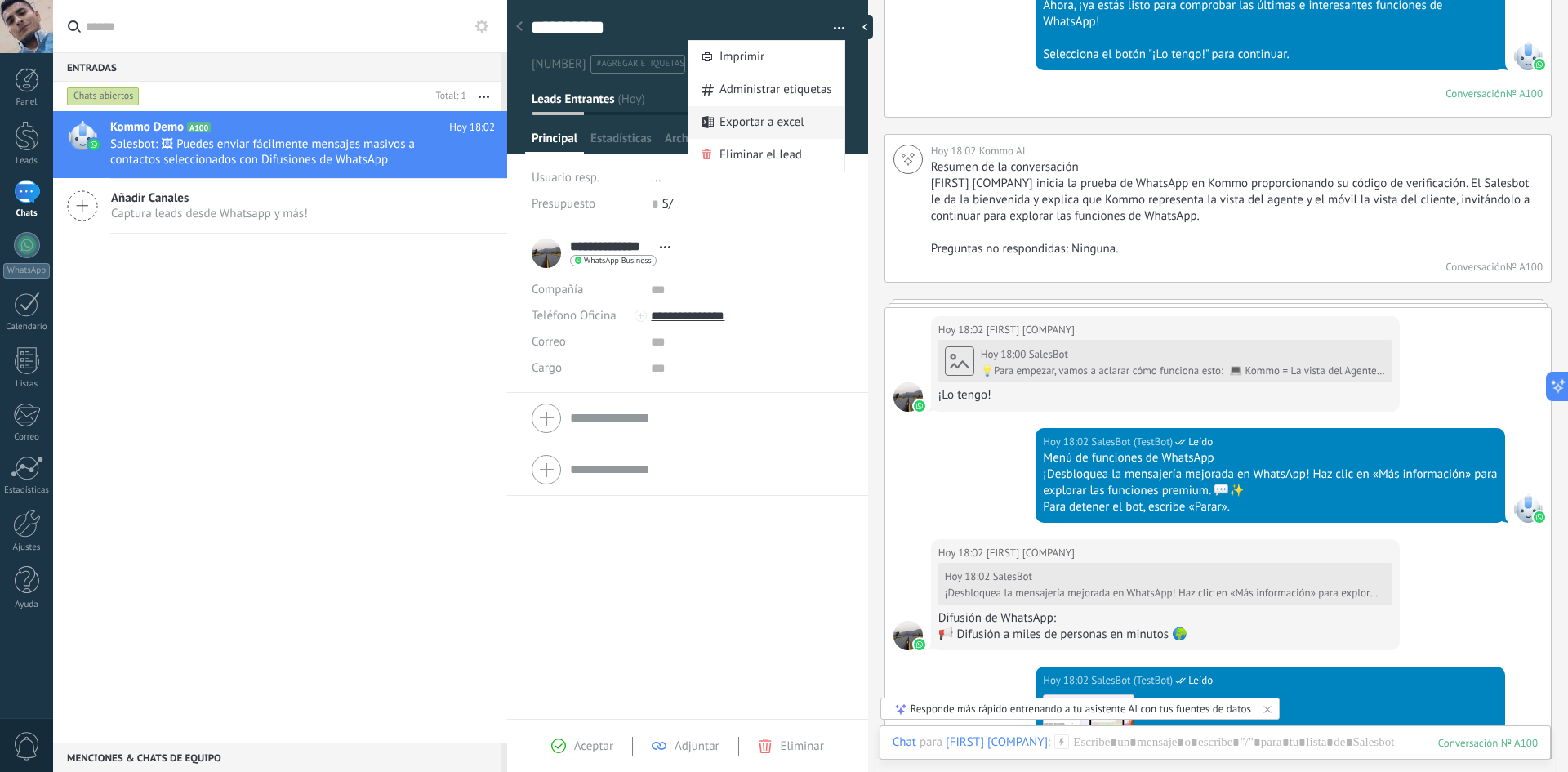 click on "Exportar a excel" at bounding box center [762, 123] 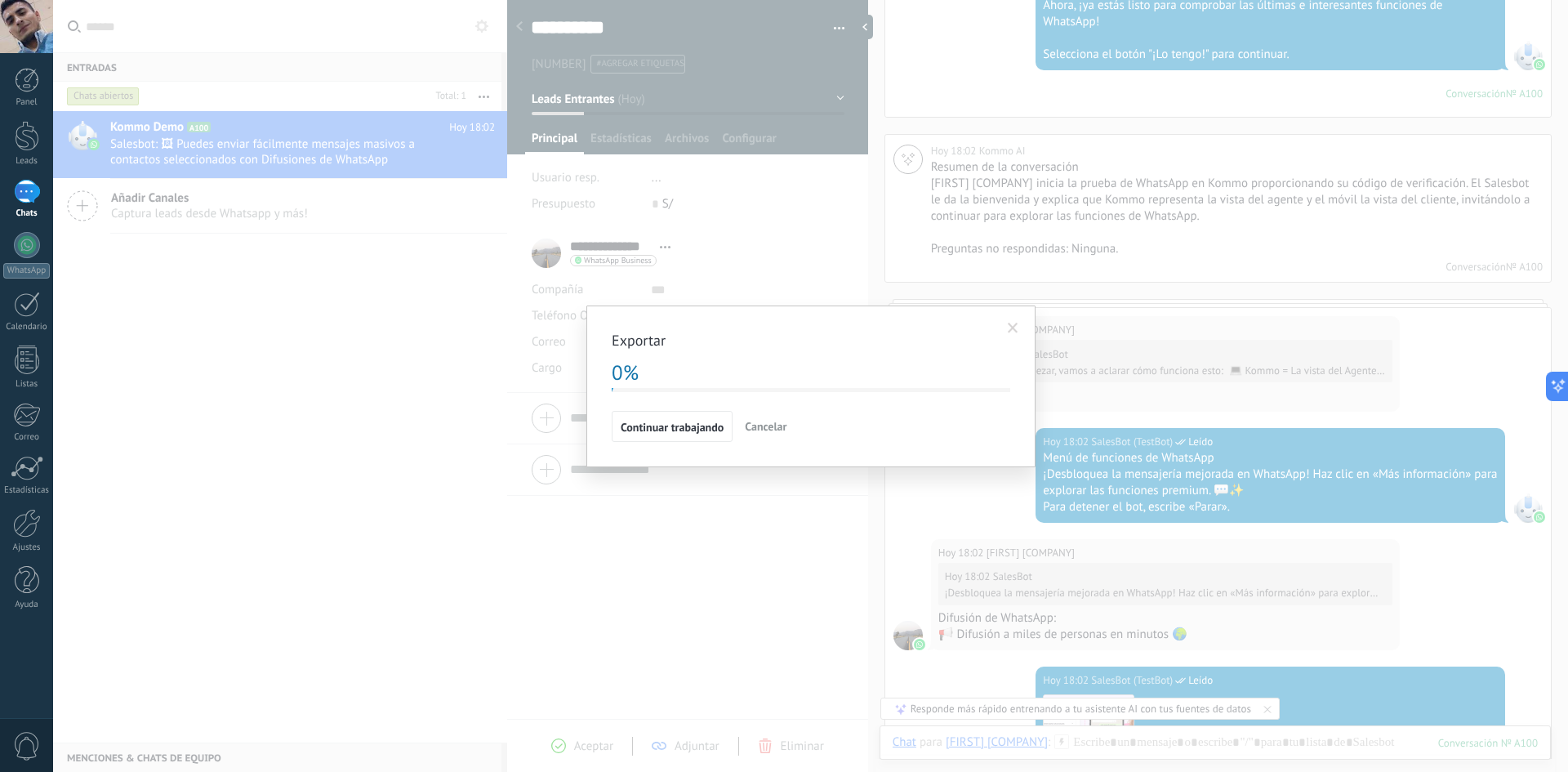 click at bounding box center [1013, 328] 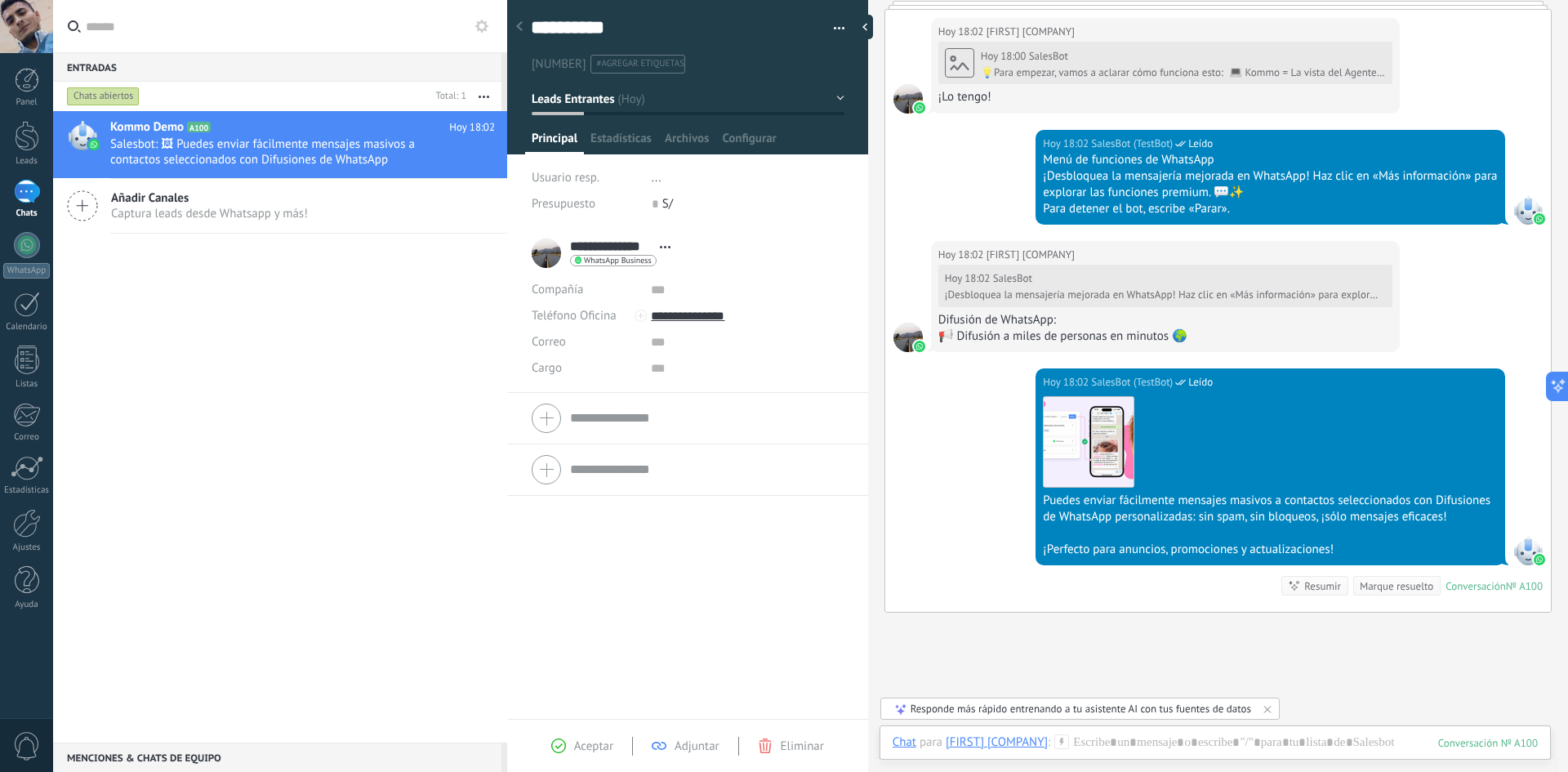 scroll, scrollTop: 1169, scrollLeft: 0, axis: vertical 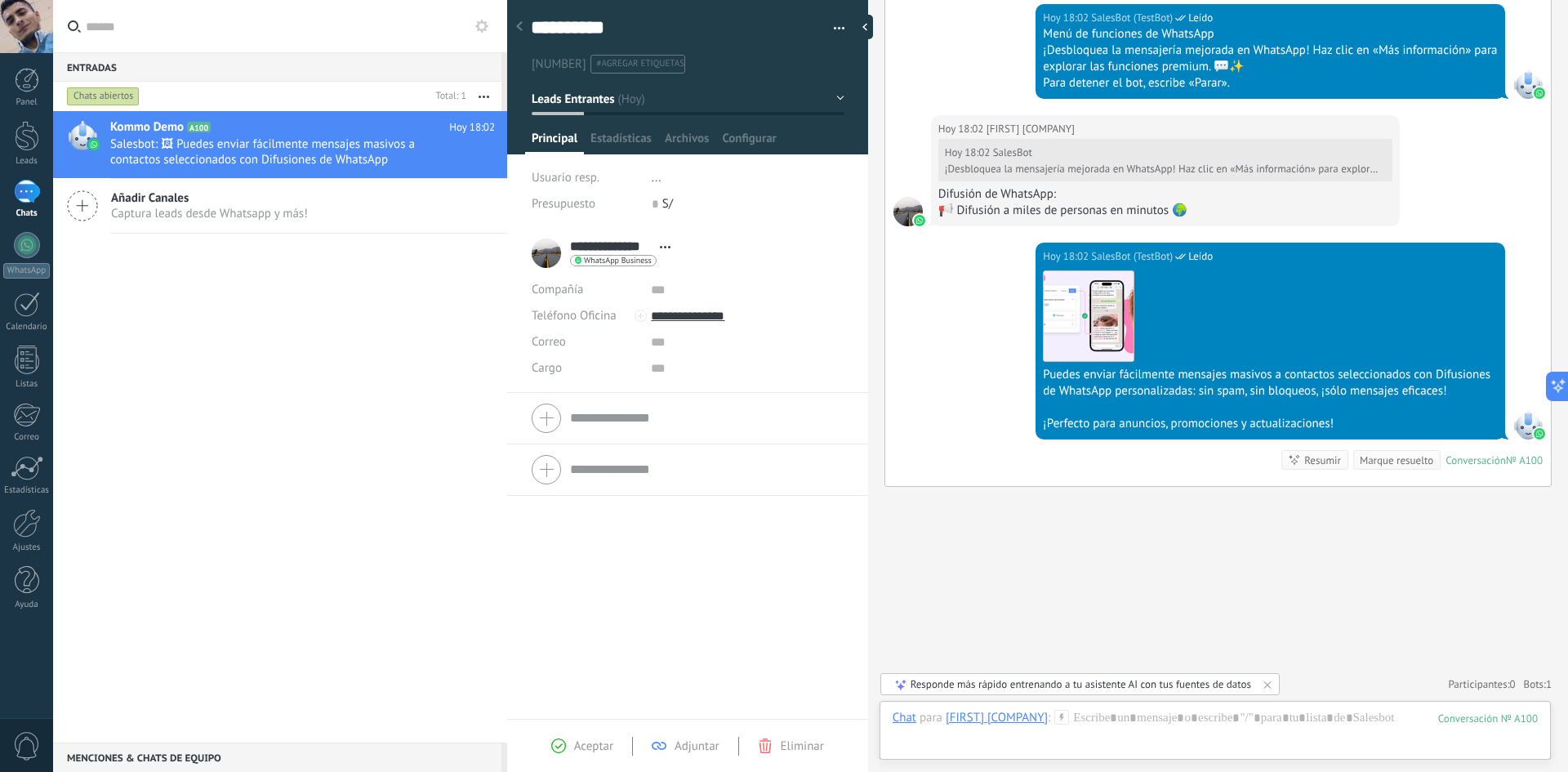 click on "Puedes enviar fácilmente mensajes masivos a contactos seleccionados con Difusiones de WhatsApp personalizadas: sin spam, sin bloqueos, ¡sólo mensajes eficaces!" at bounding box center (1270, 383) 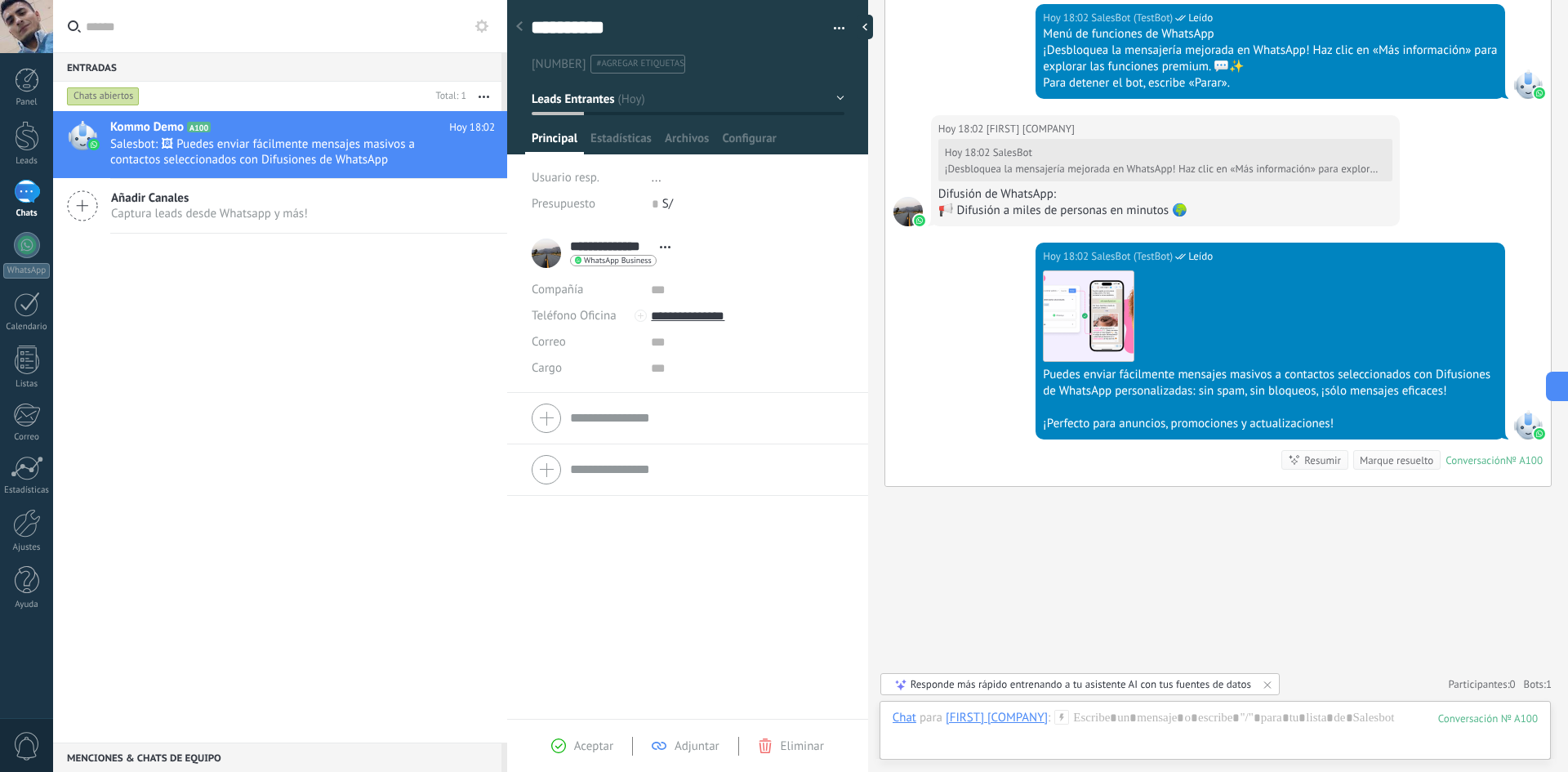 click on "Descargar" at bounding box center (1270, 316) 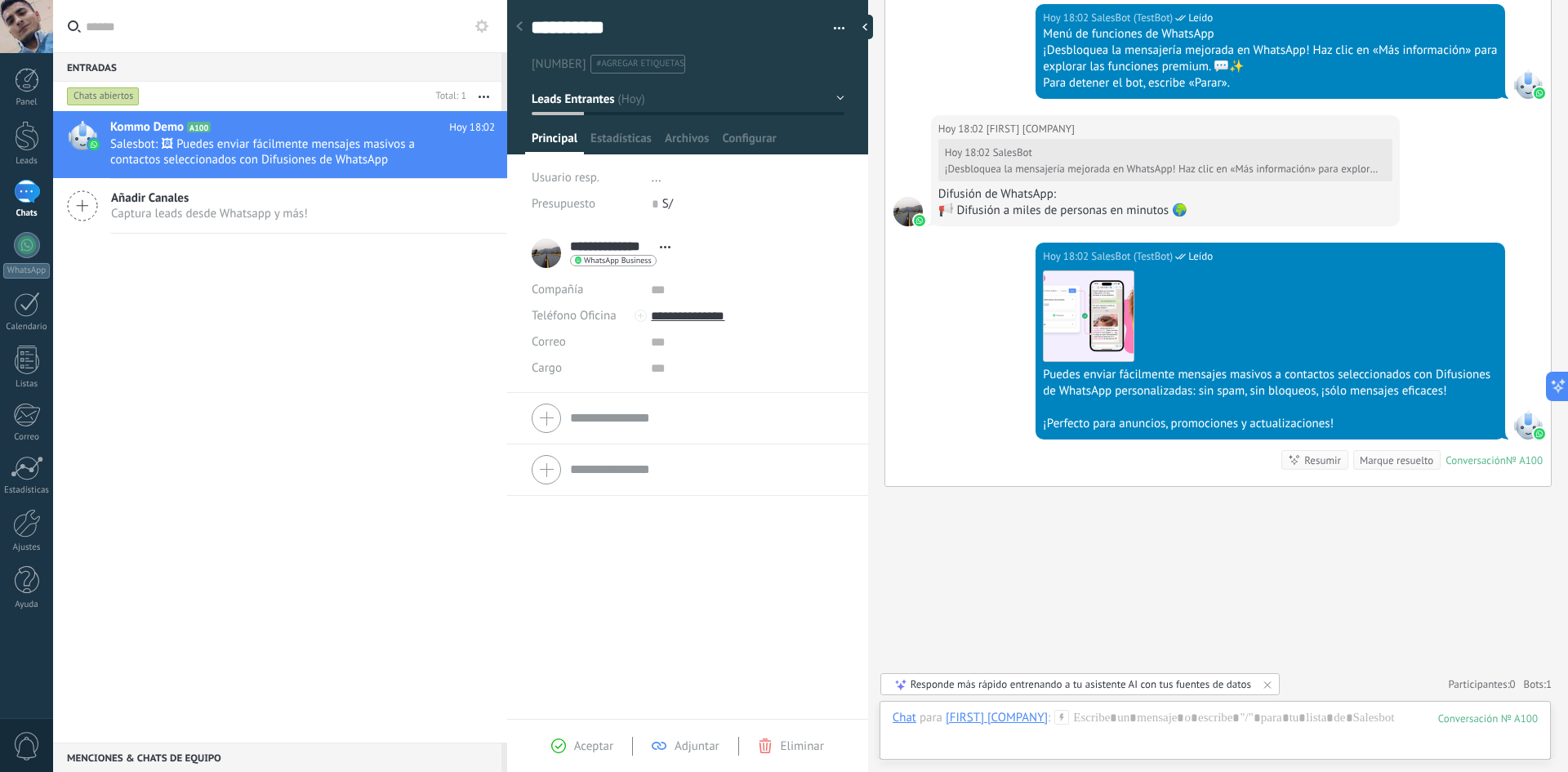 click on "Descargar" at bounding box center (1270, 316) 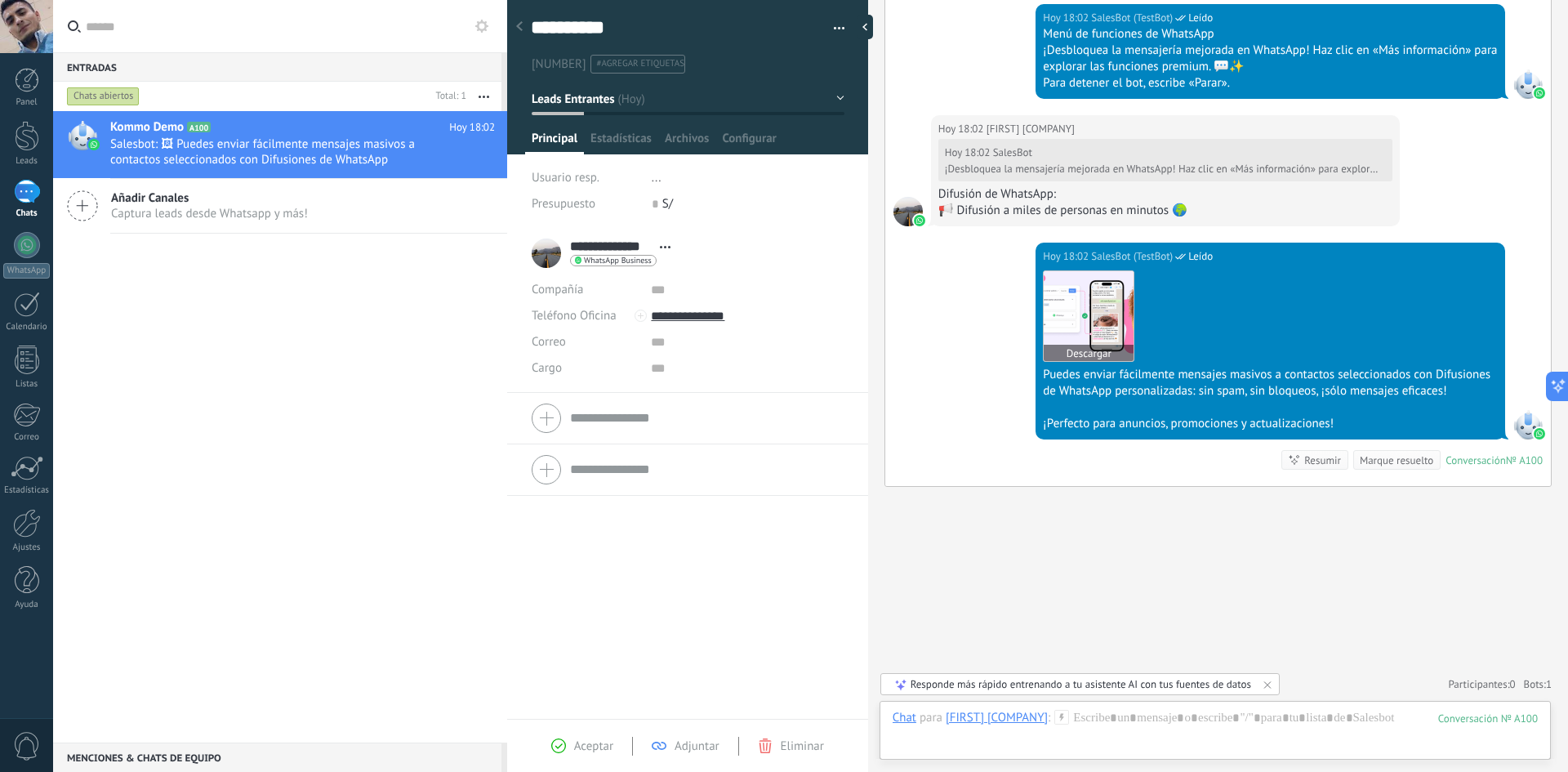 click at bounding box center (1089, 316) 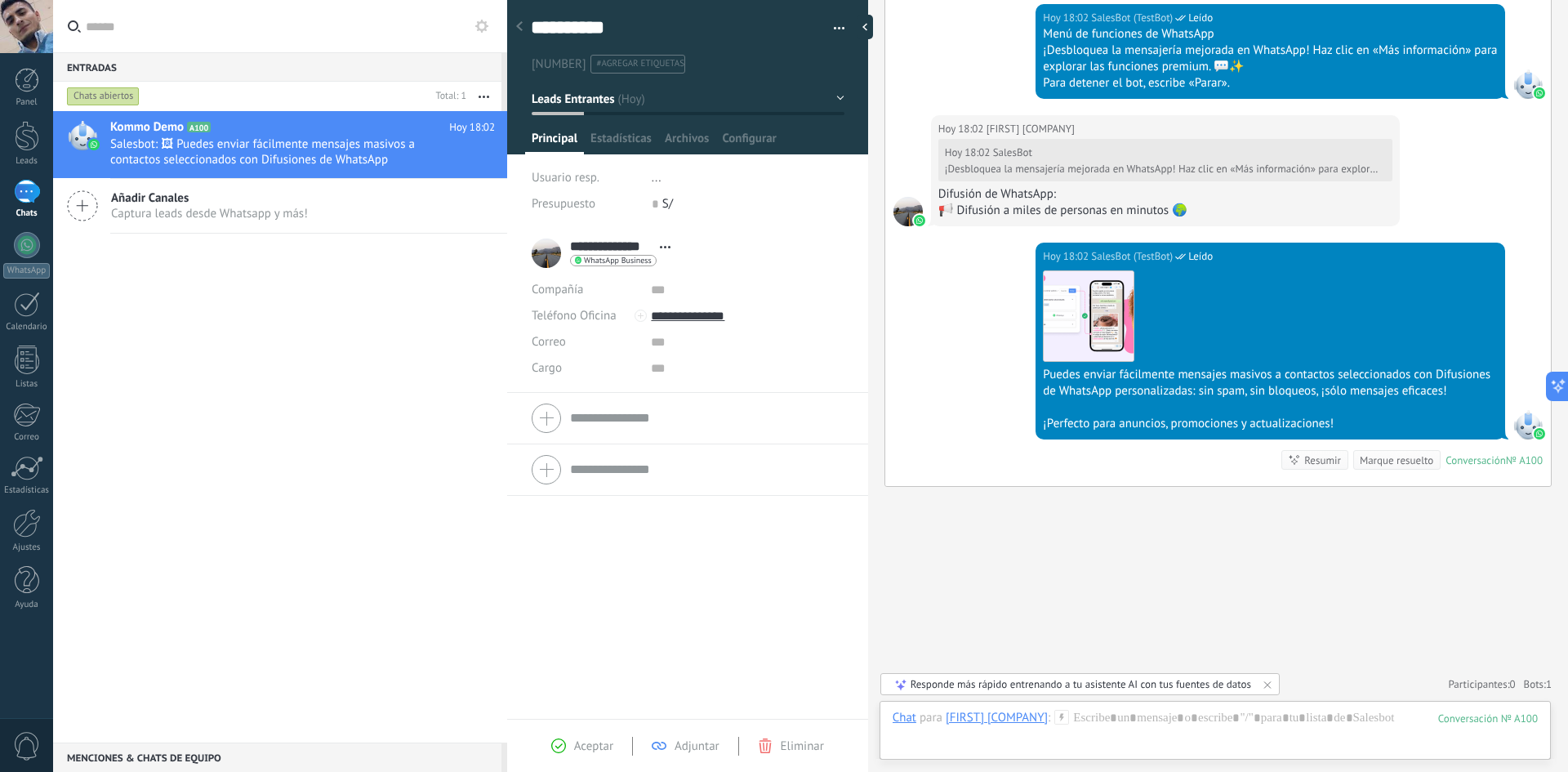 click on "#agregar etiquetas" at bounding box center (640, 64) 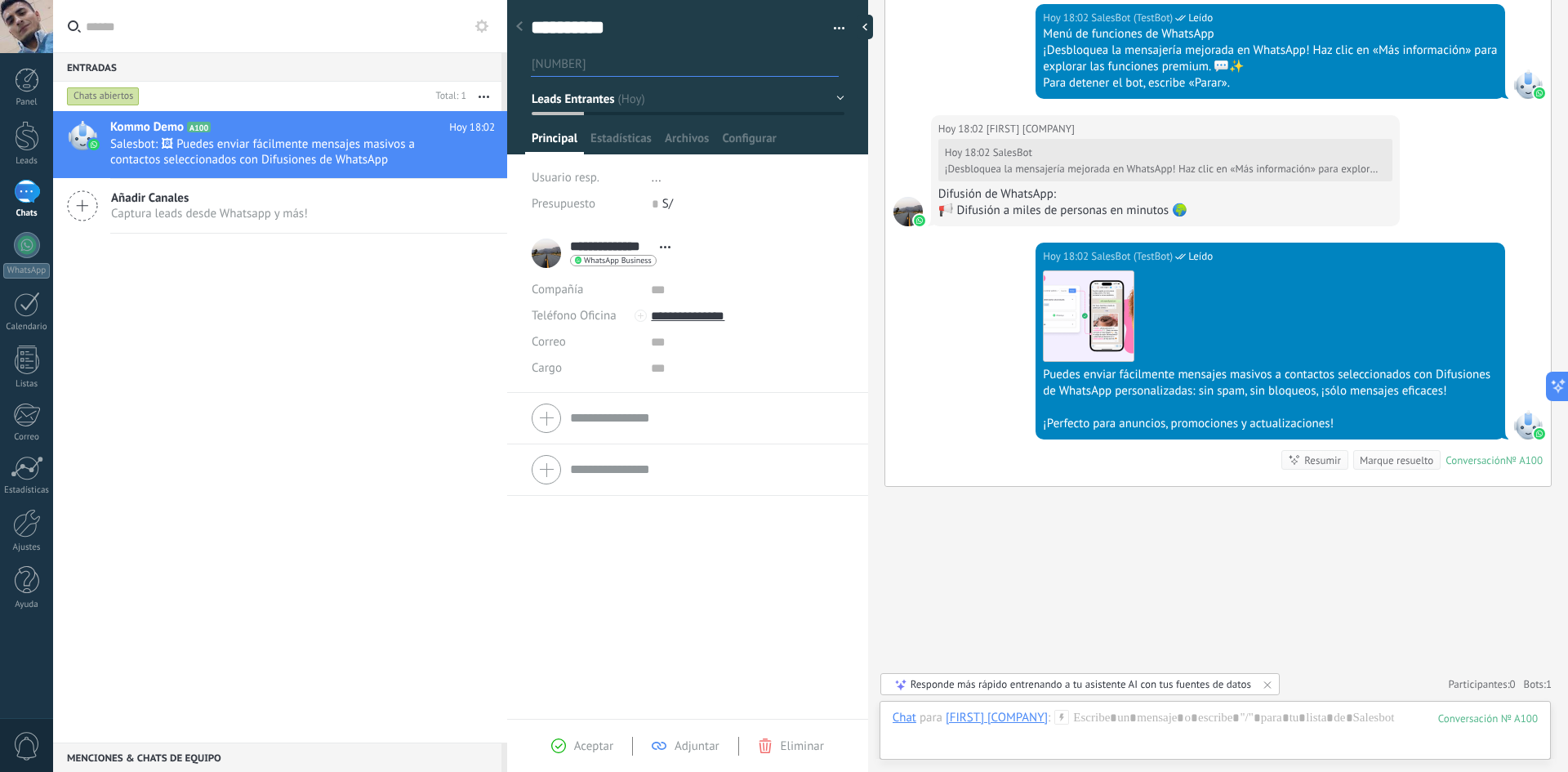 click at bounding box center (833, 29) 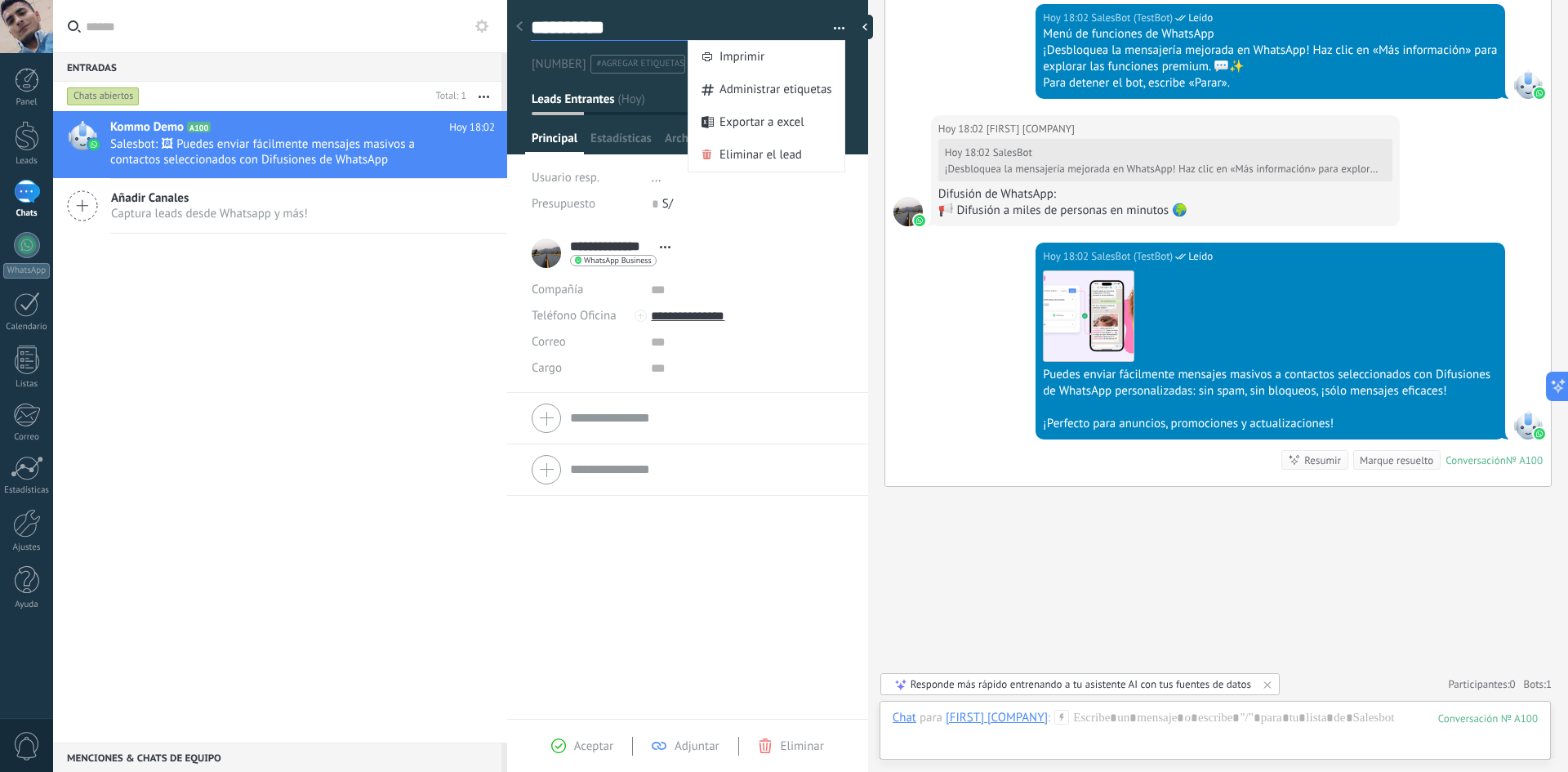 click on "**********" at bounding box center [673, 28] 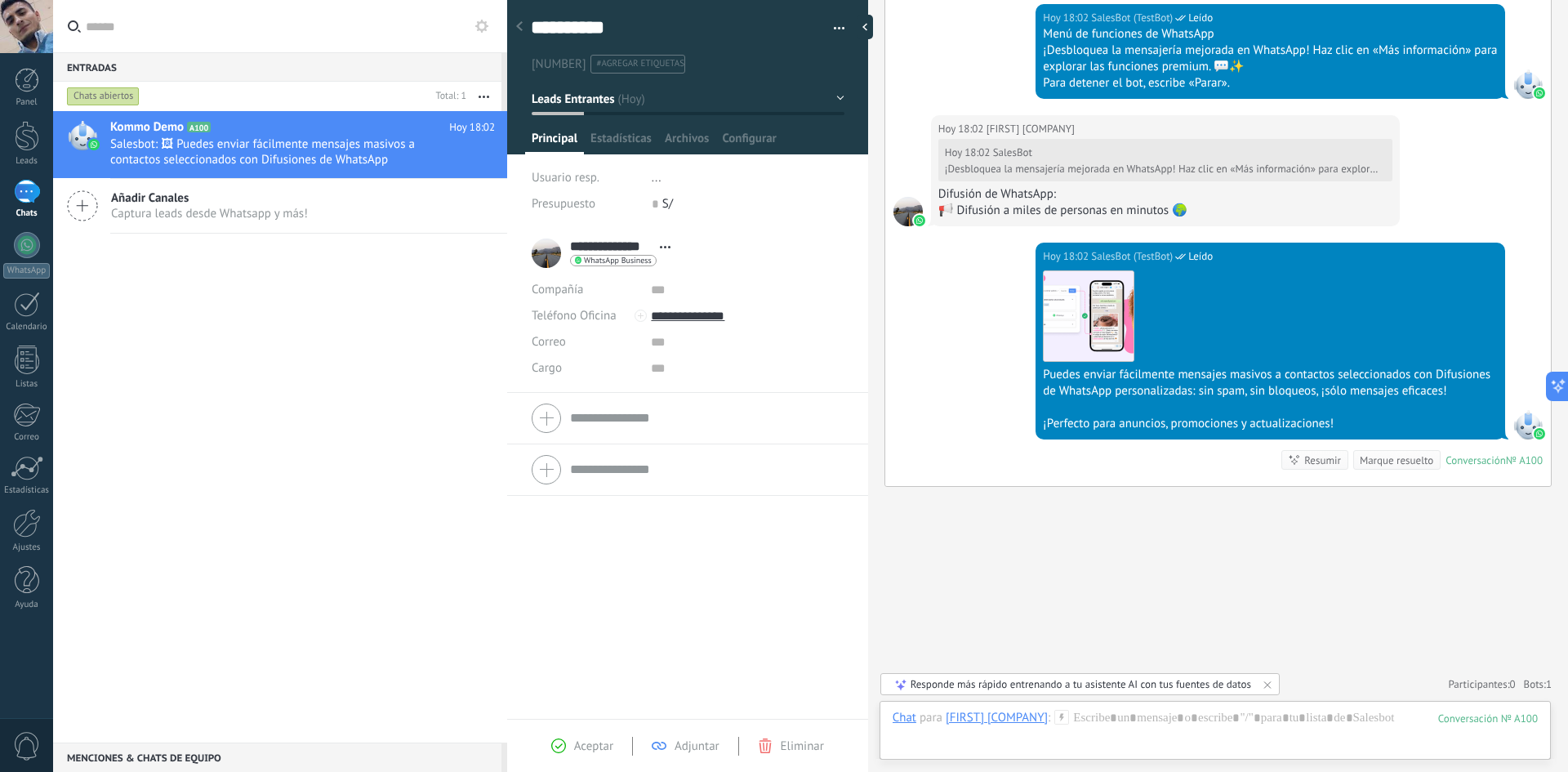 click on "Leads Entrantes" at bounding box center [688, 99] 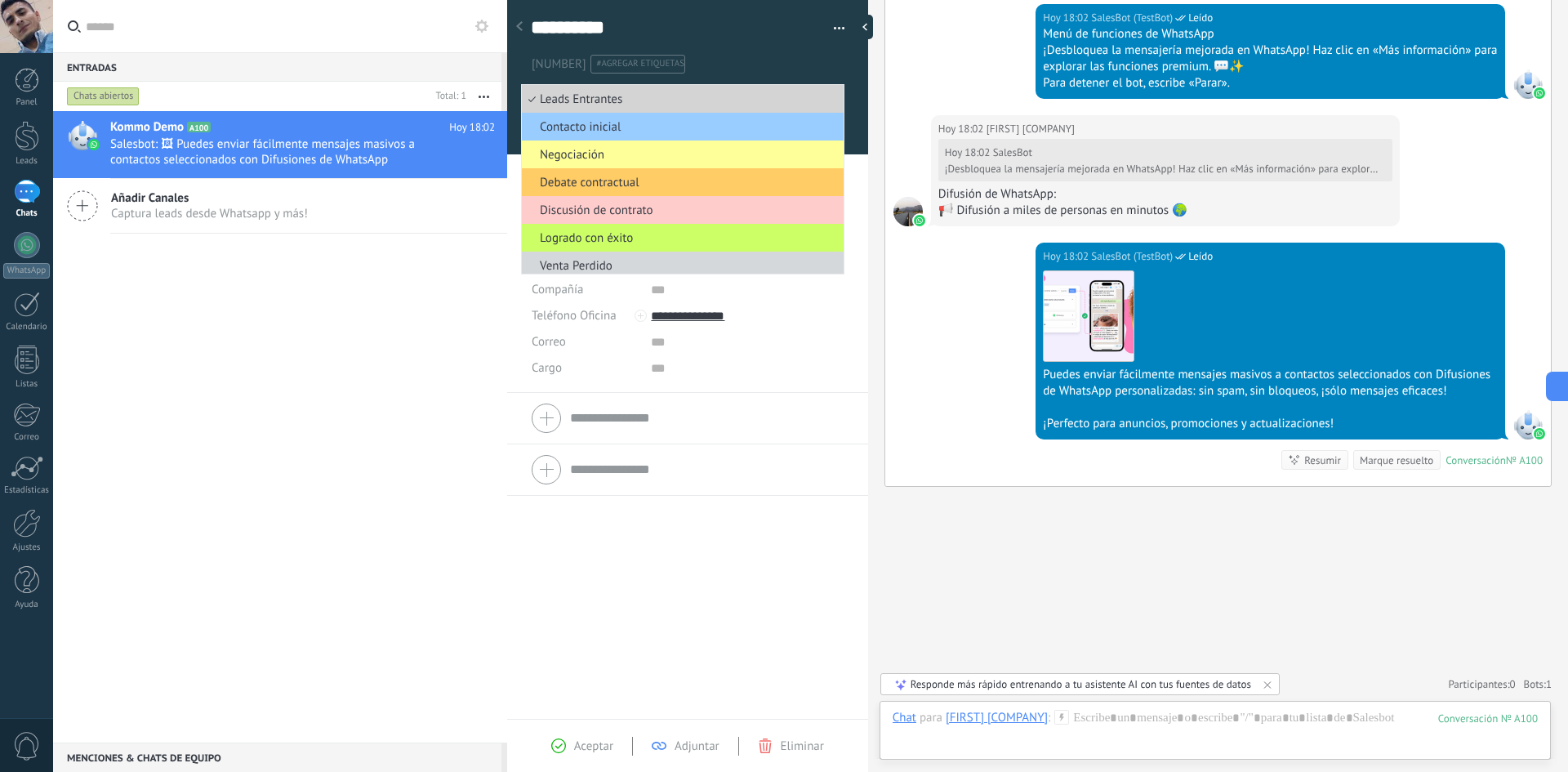 click on "Leads Entrantes" at bounding box center (680, 99) 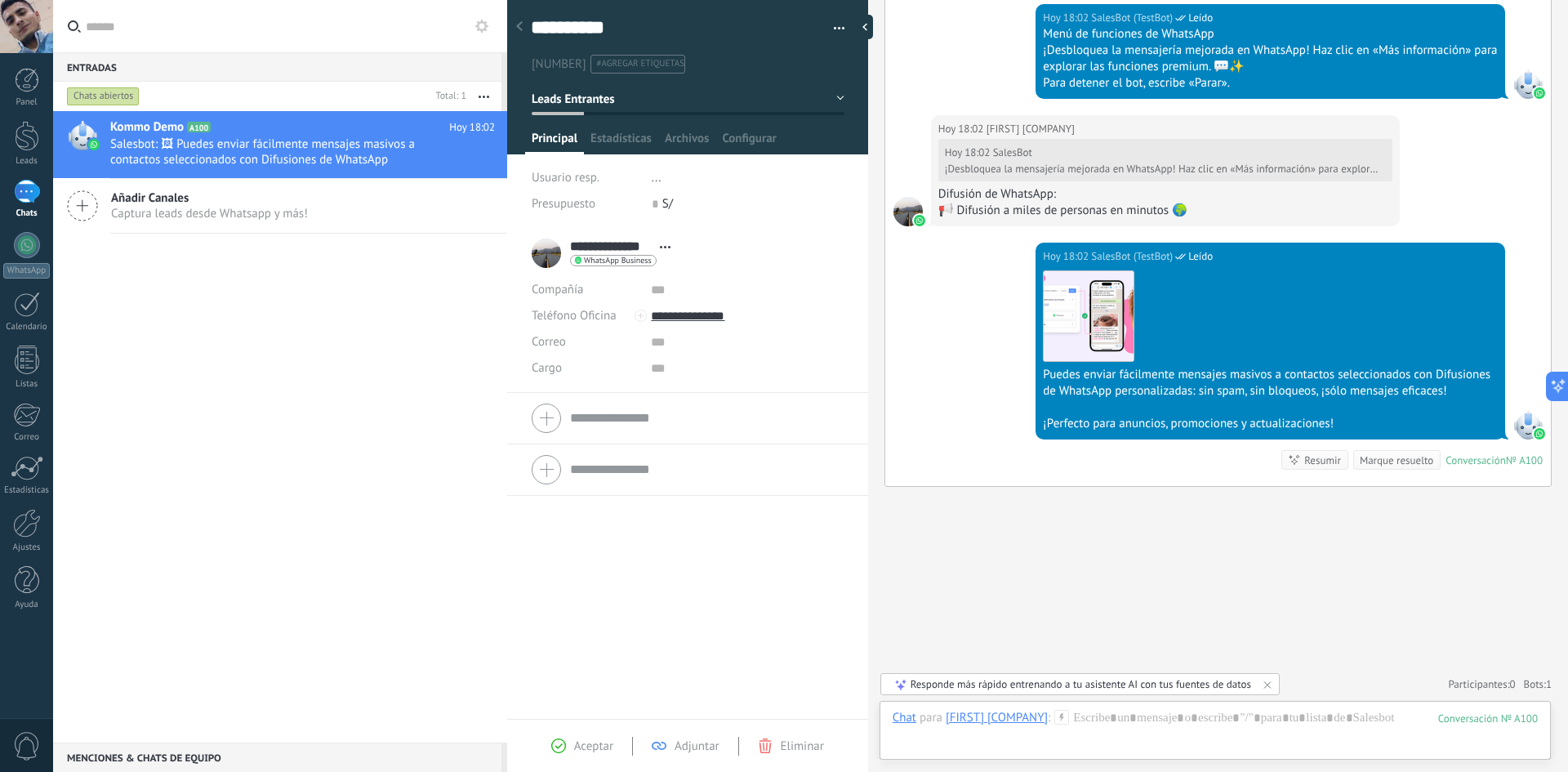 click on "Leads Entrantes" at bounding box center [688, 99] 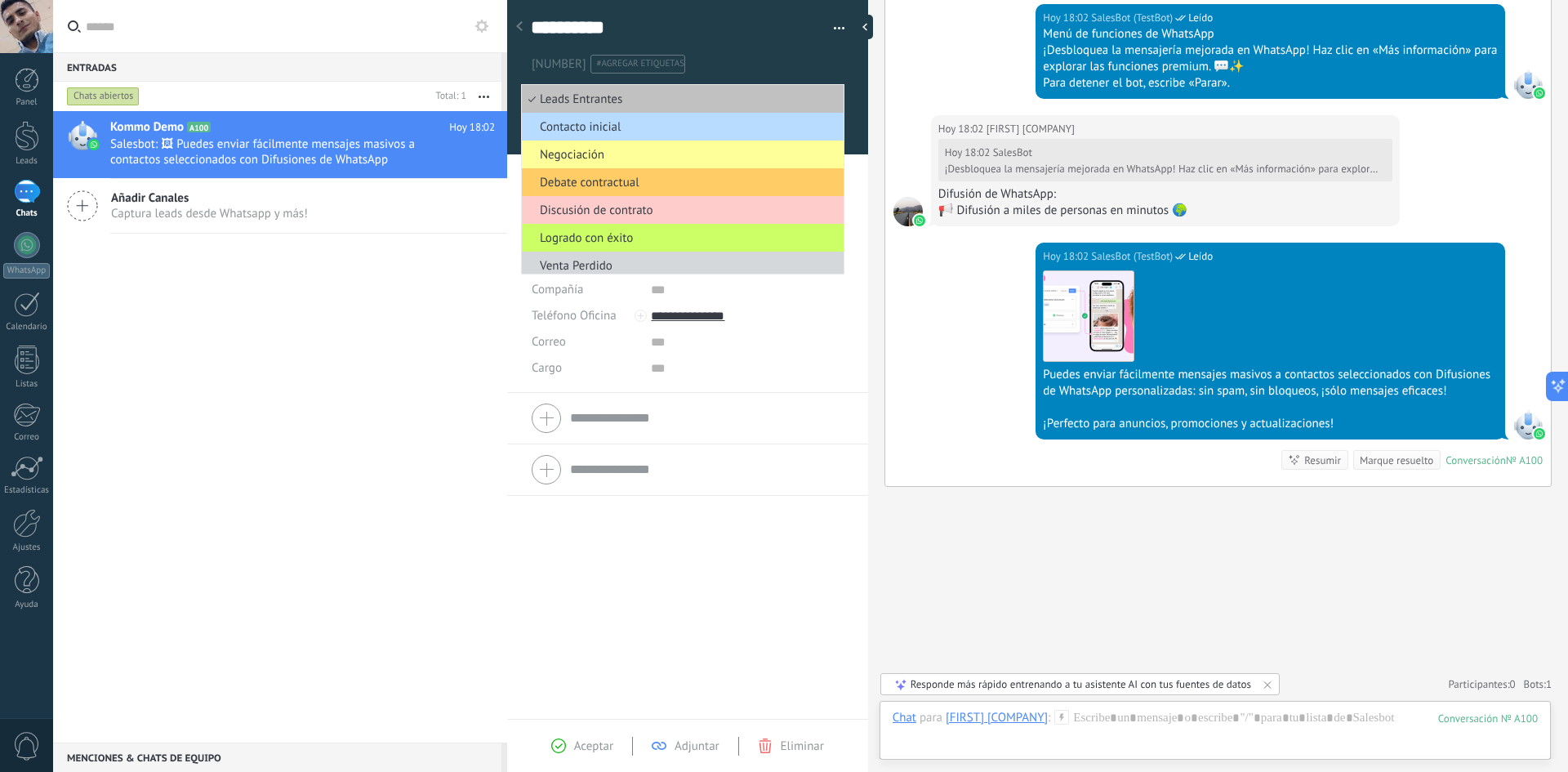 click on "Contacto inicial" at bounding box center [680, 127] 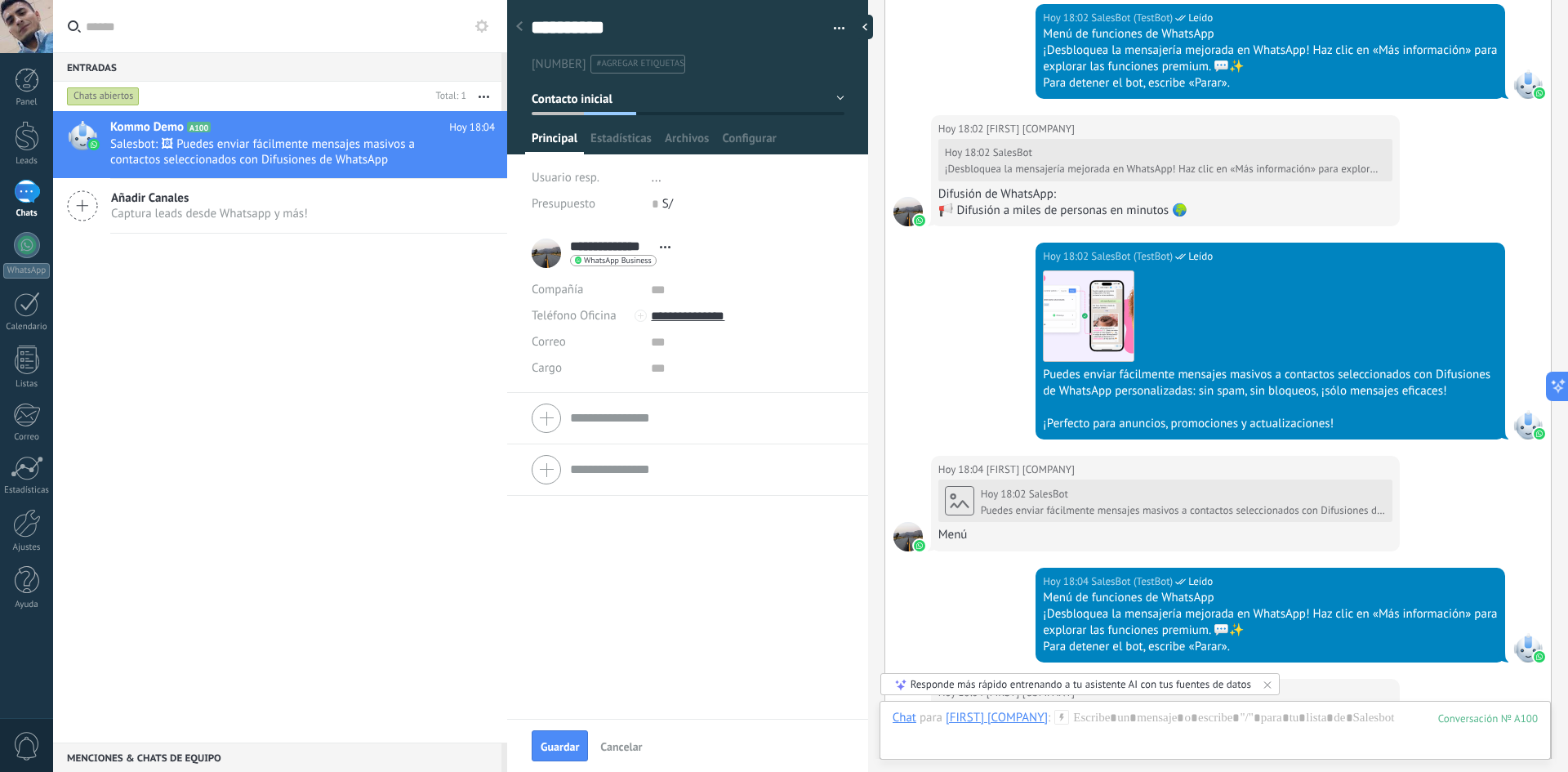 scroll, scrollTop: 1733, scrollLeft: 0, axis: vertical 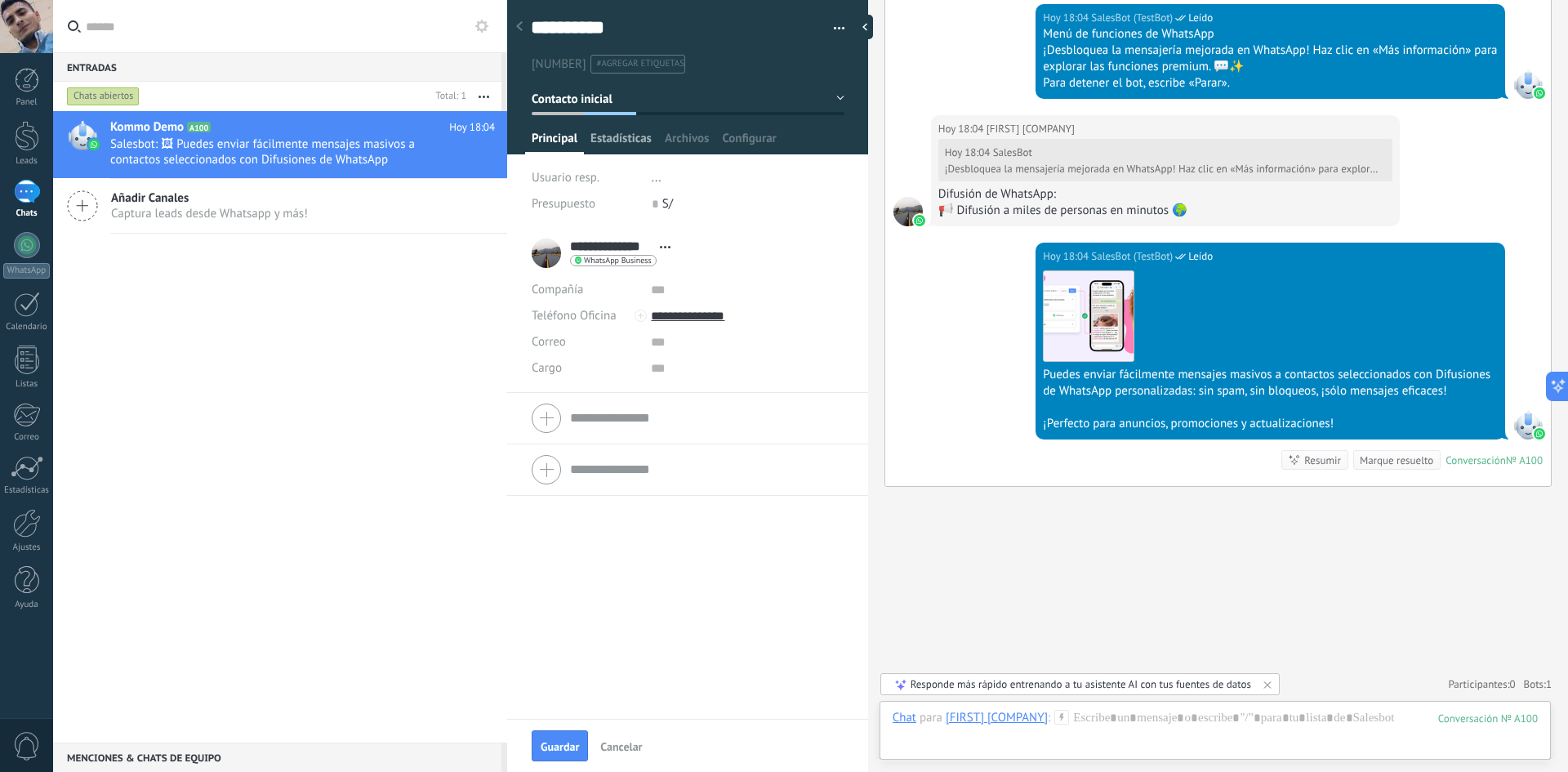 click on "Estadísticas" at bounding box center (621, 142) 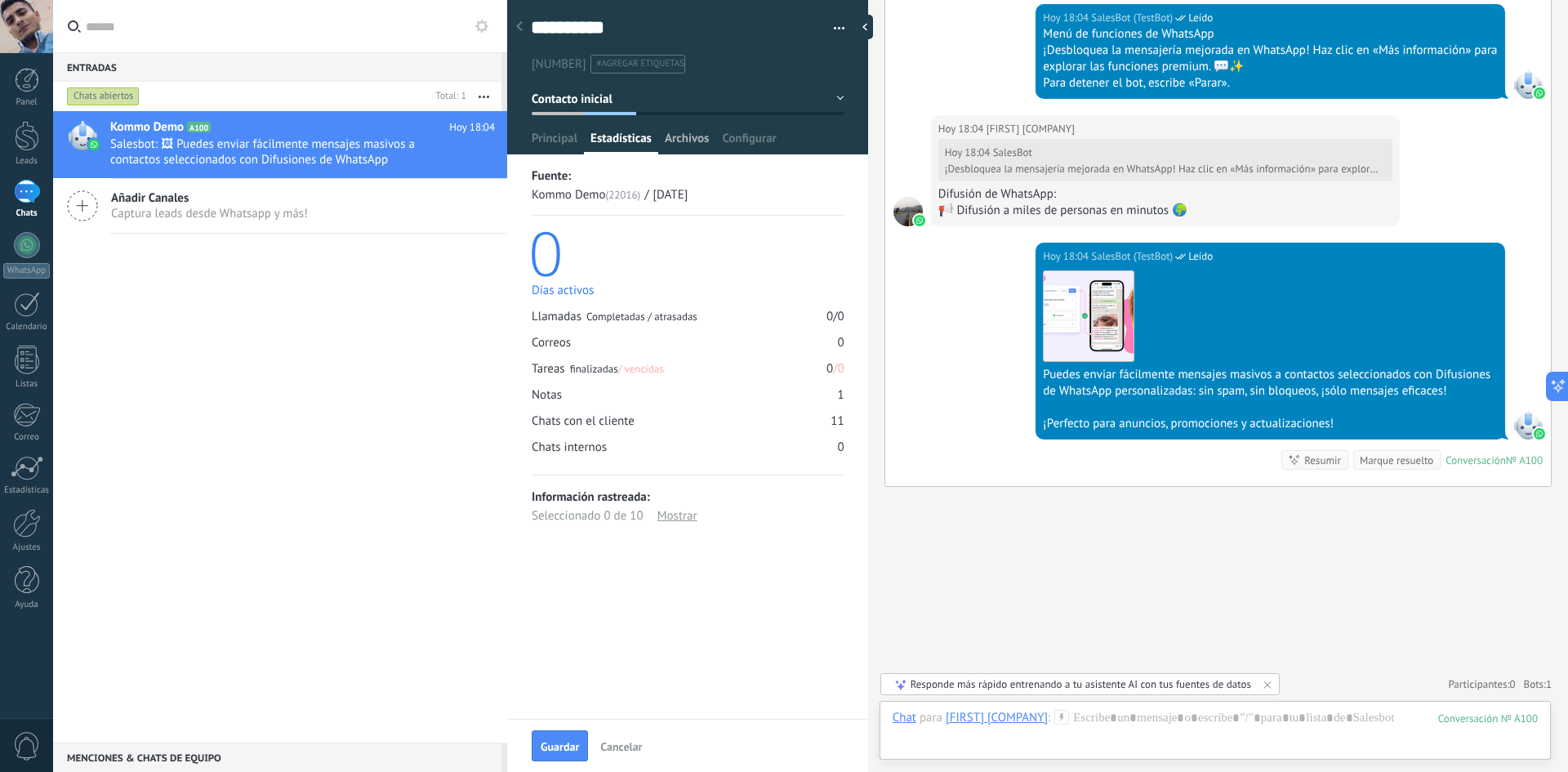 click on "Archivos" at bounding box center [687, 142] 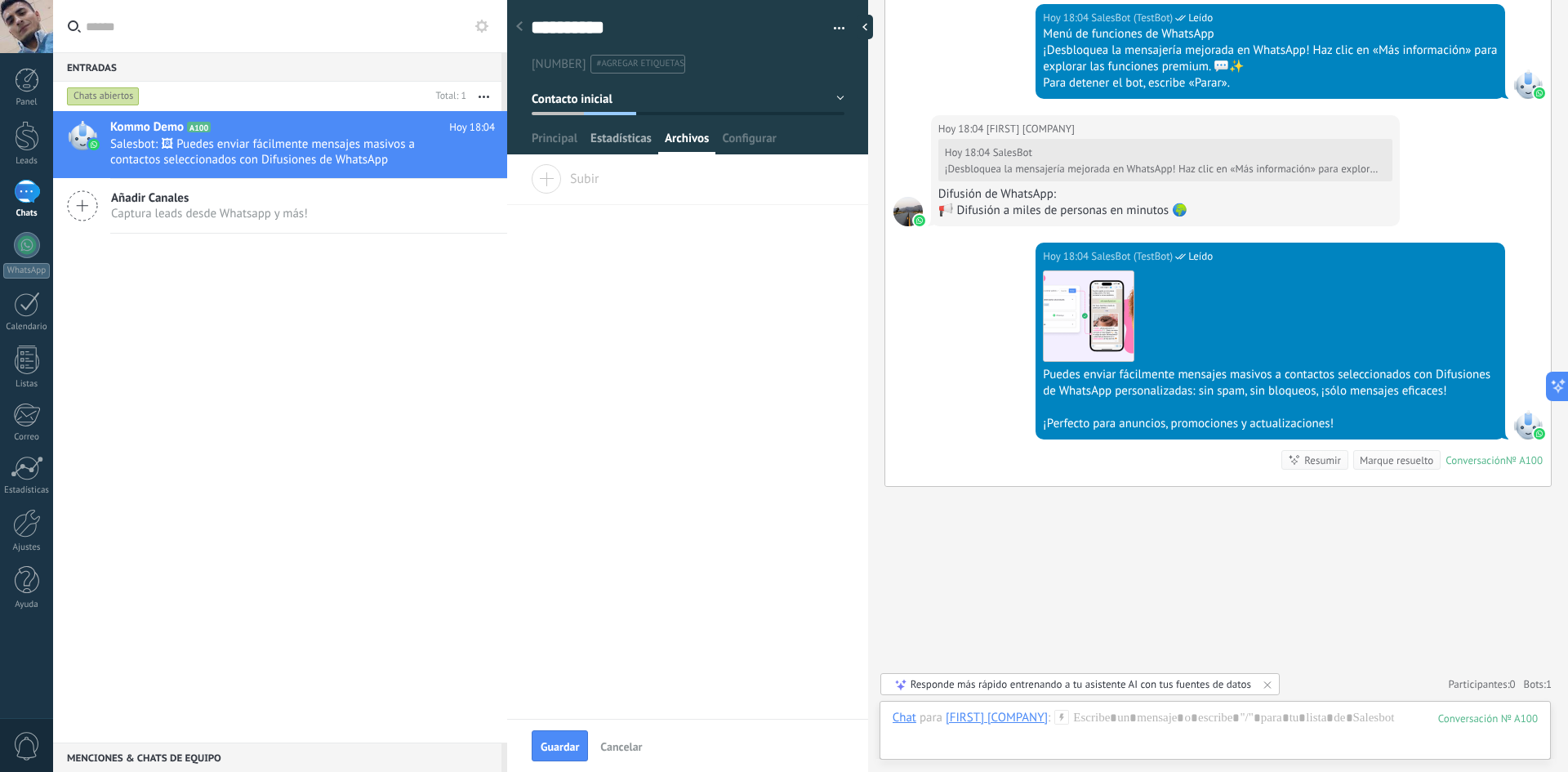 click on "Estadísticas" at bounding box center [621, 142] 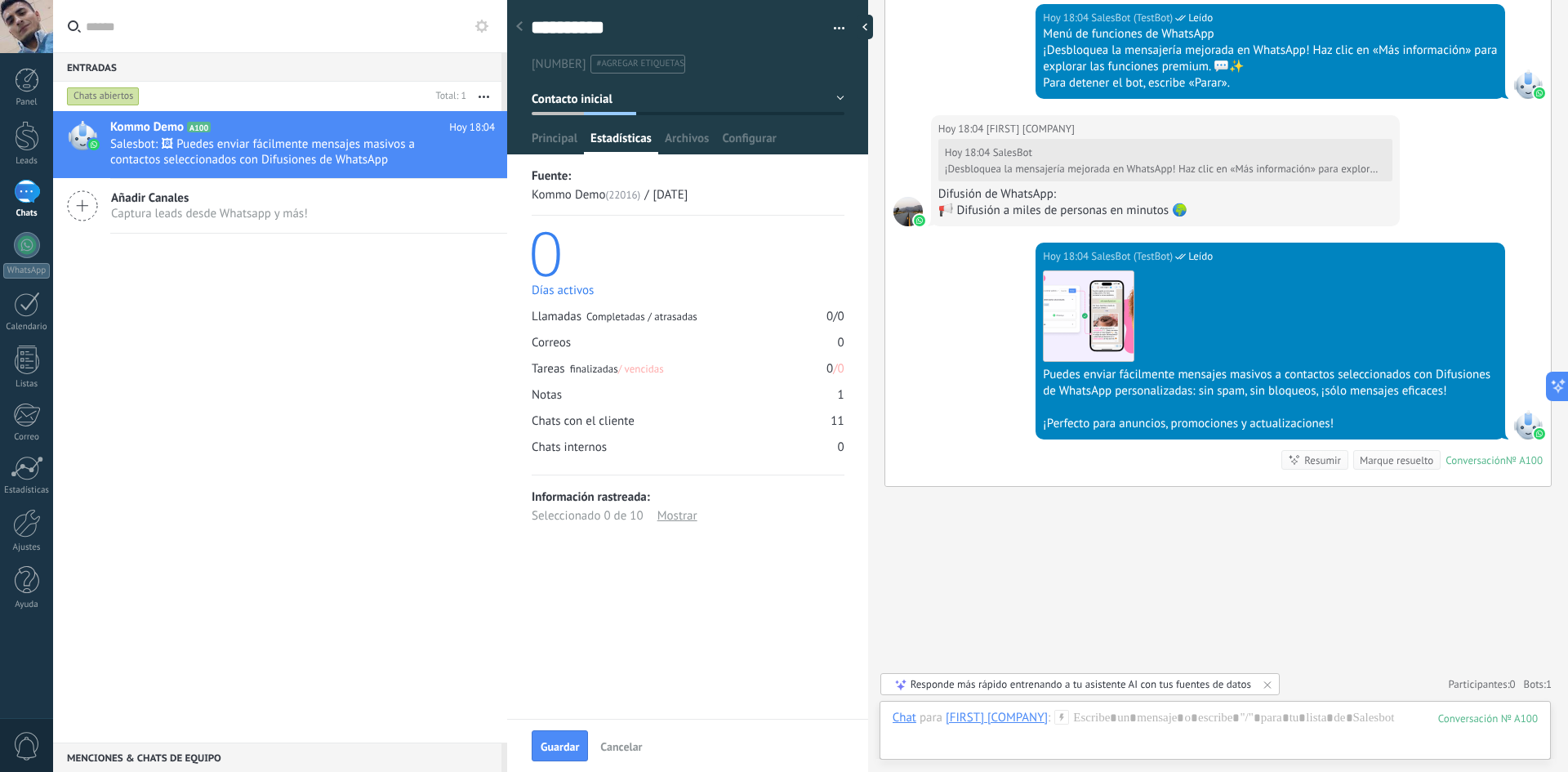 click at bounding box center [688, 72] 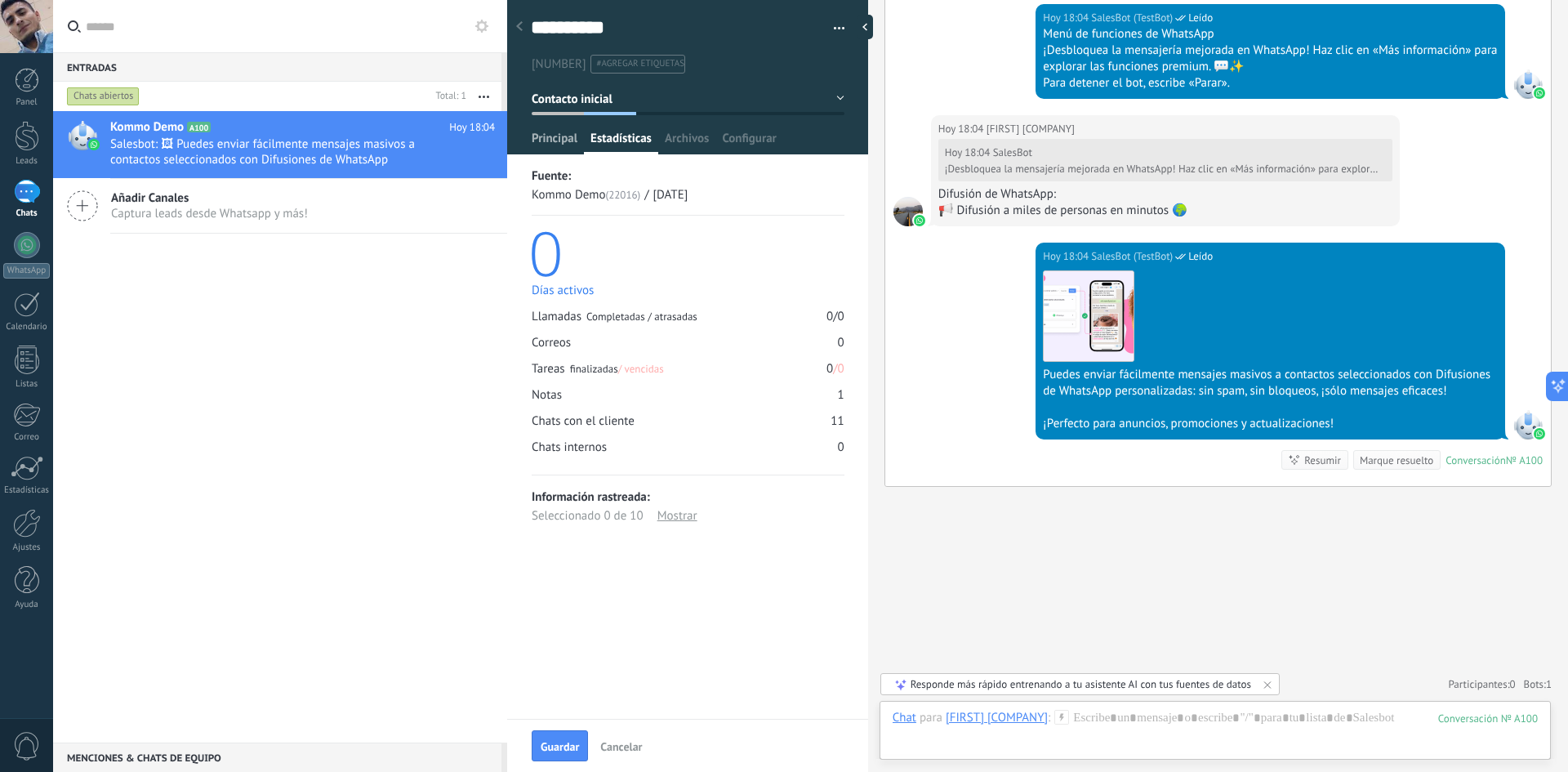 click on "Principal" at bounding box center [555, 142] 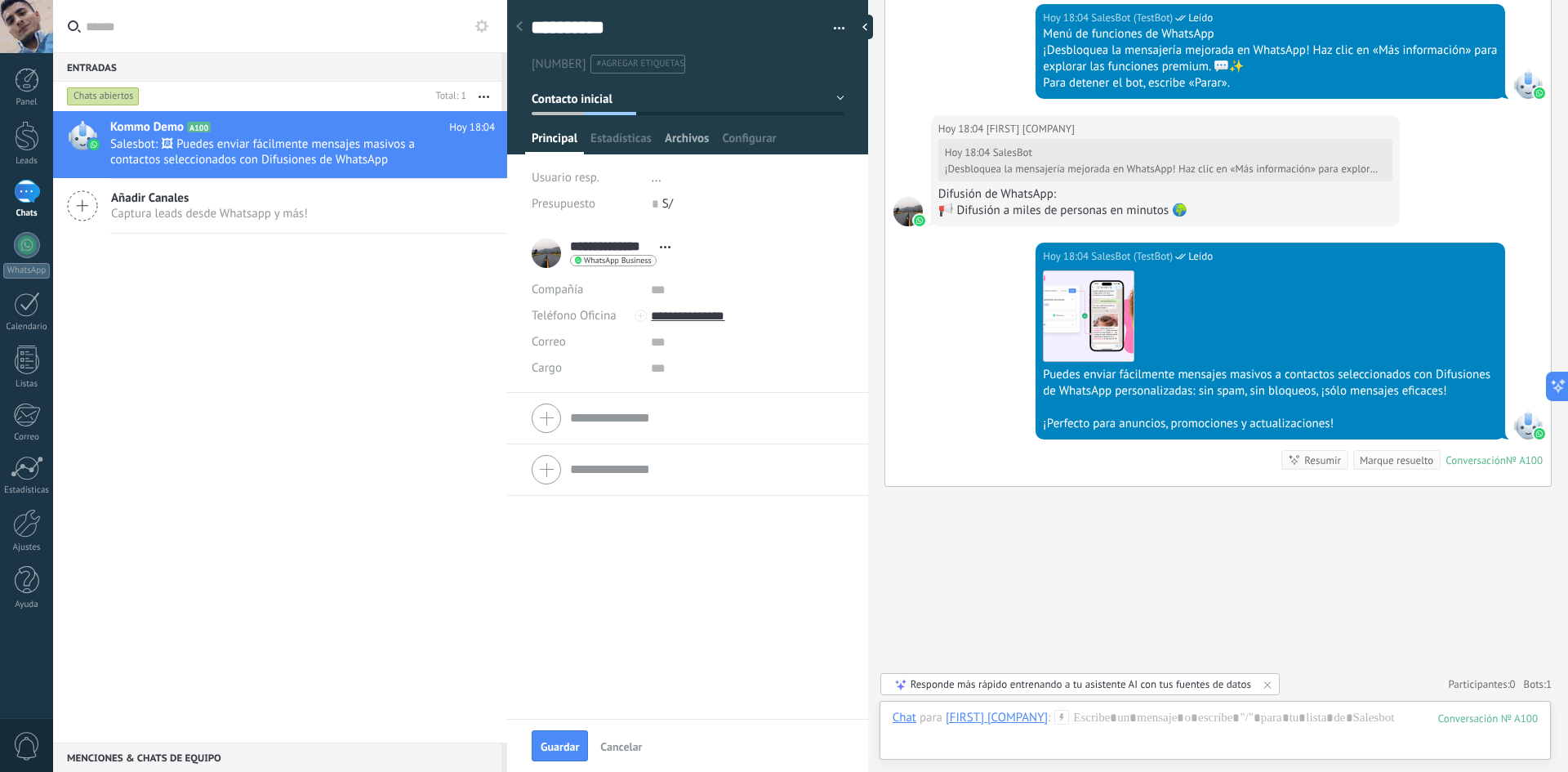 click on "Archivos" at bounding box center (687, 142) 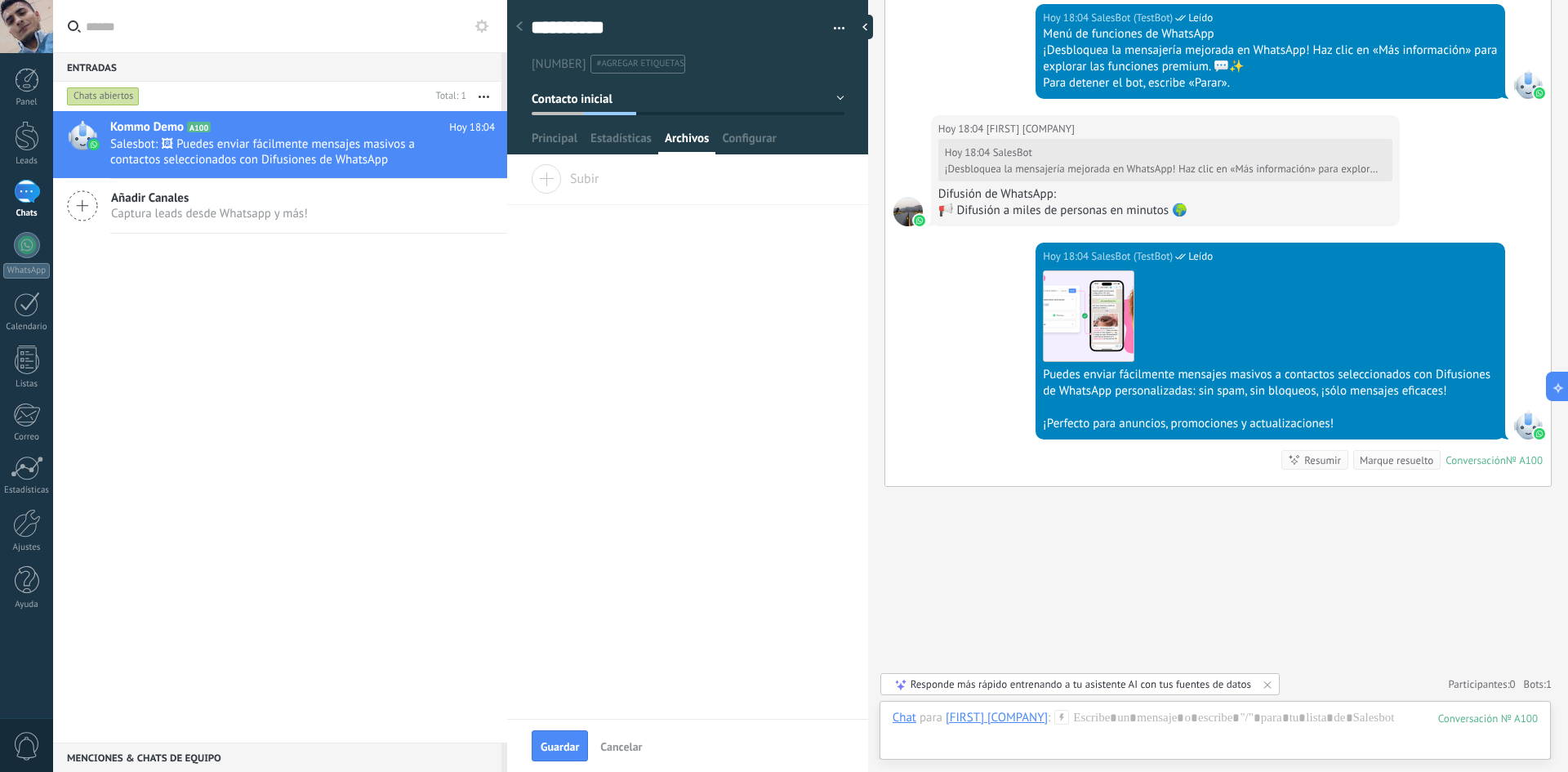 click on "Subir" at bounding box center [565, 176] 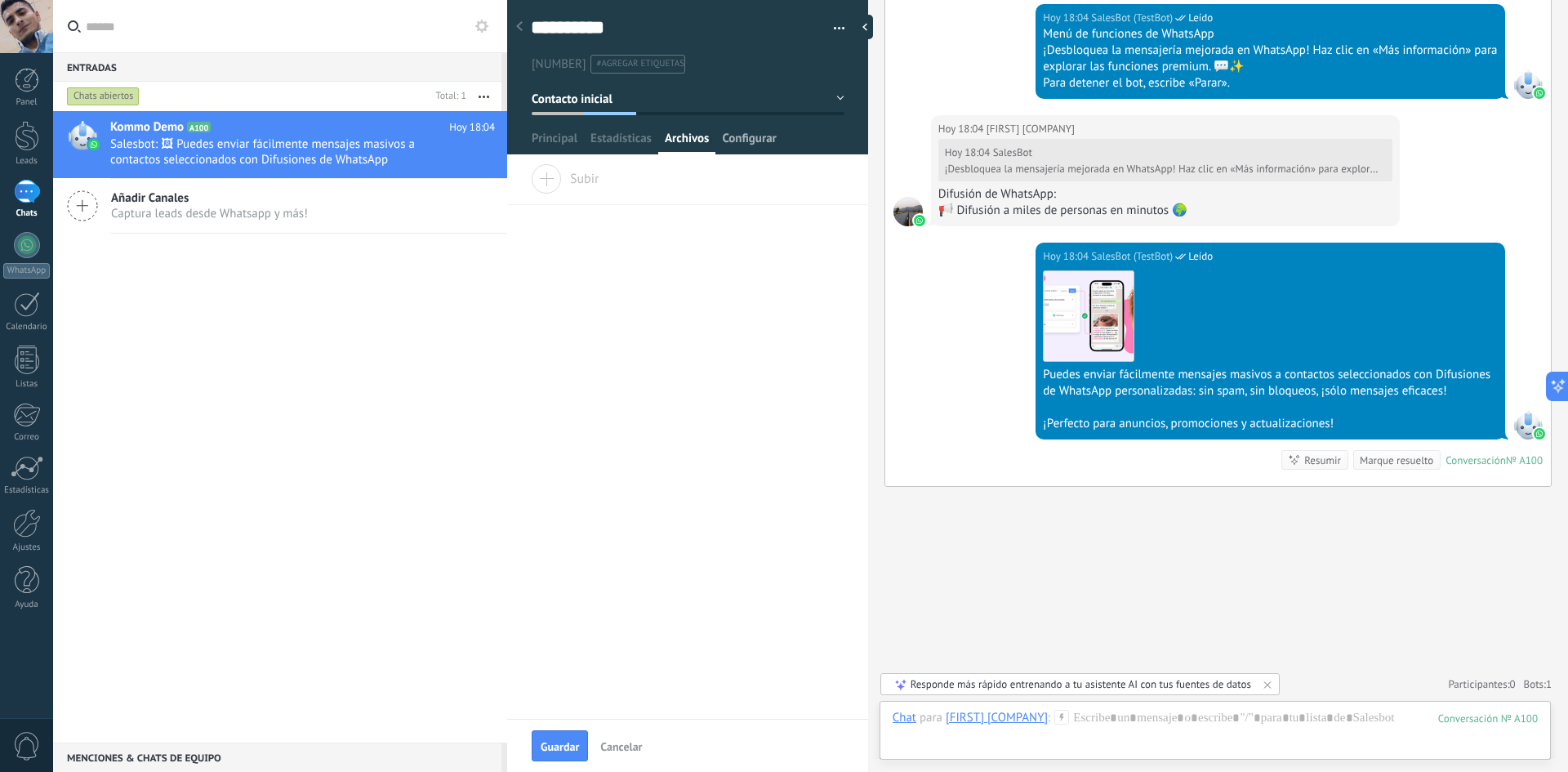 click on "Configurar" at bounding box center (749, 142) 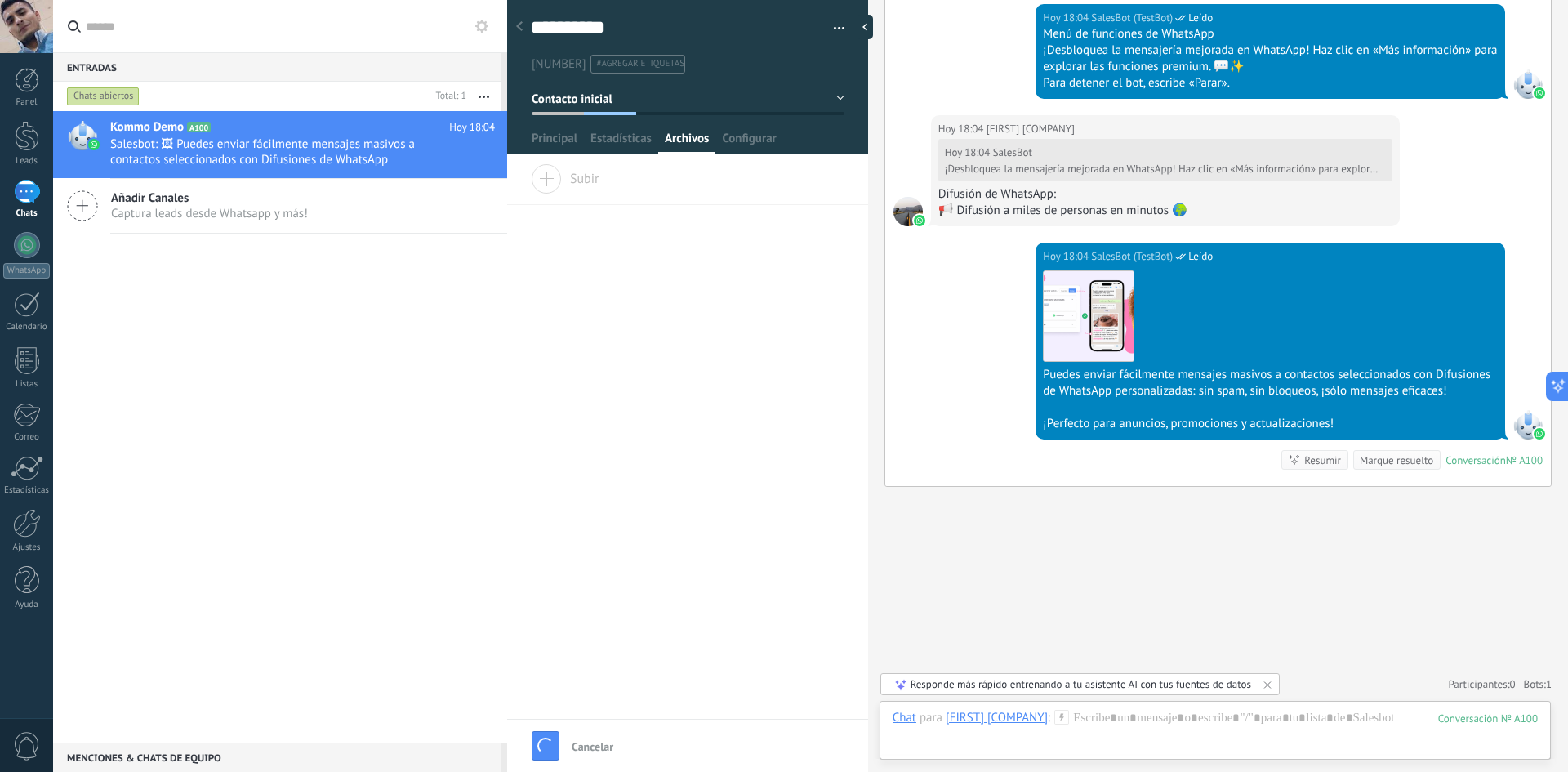 click at bounding box center (833, 29) 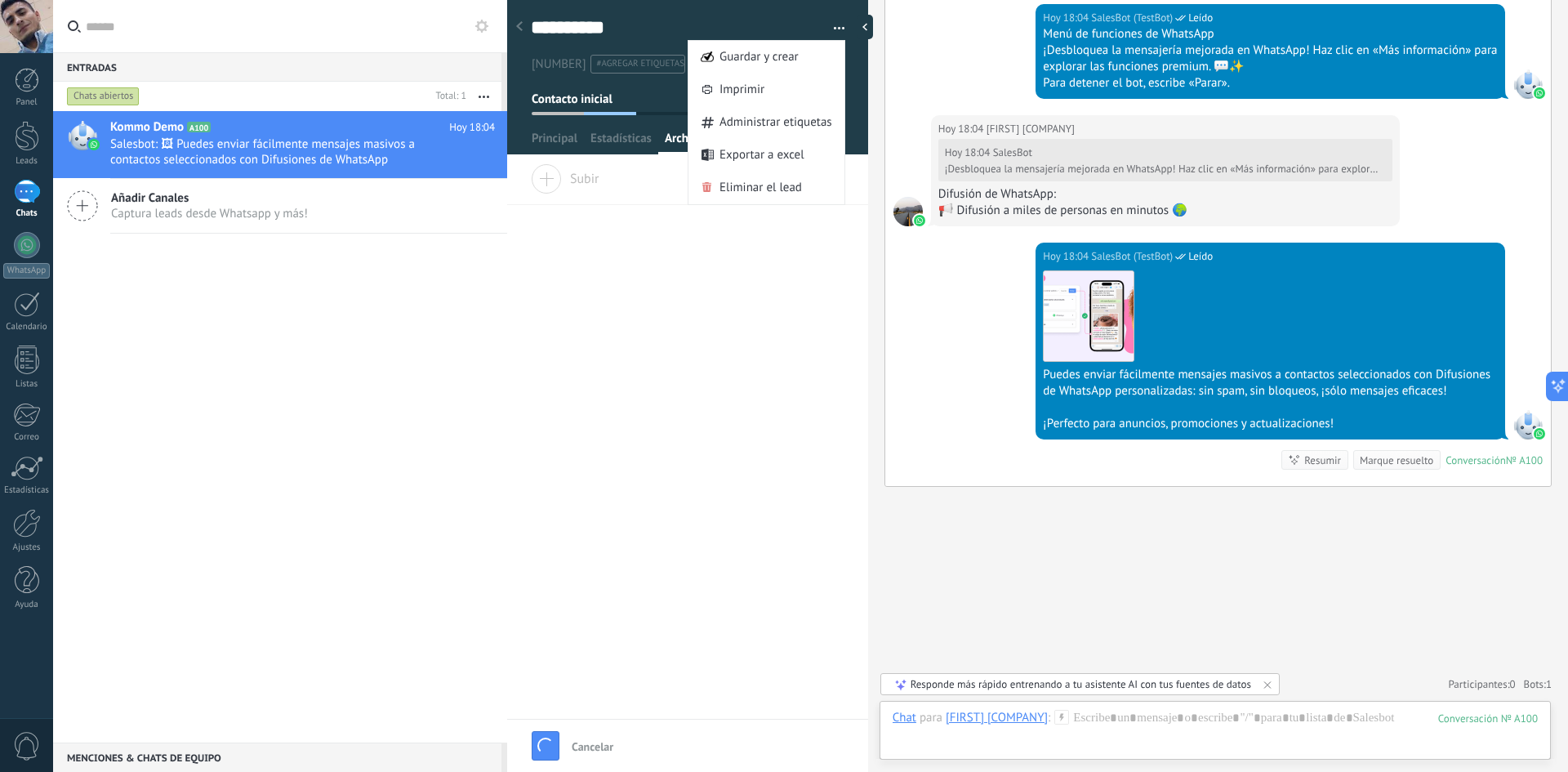scroll, scrollTop: 1804, scrollLeft: 0, axis: vertical 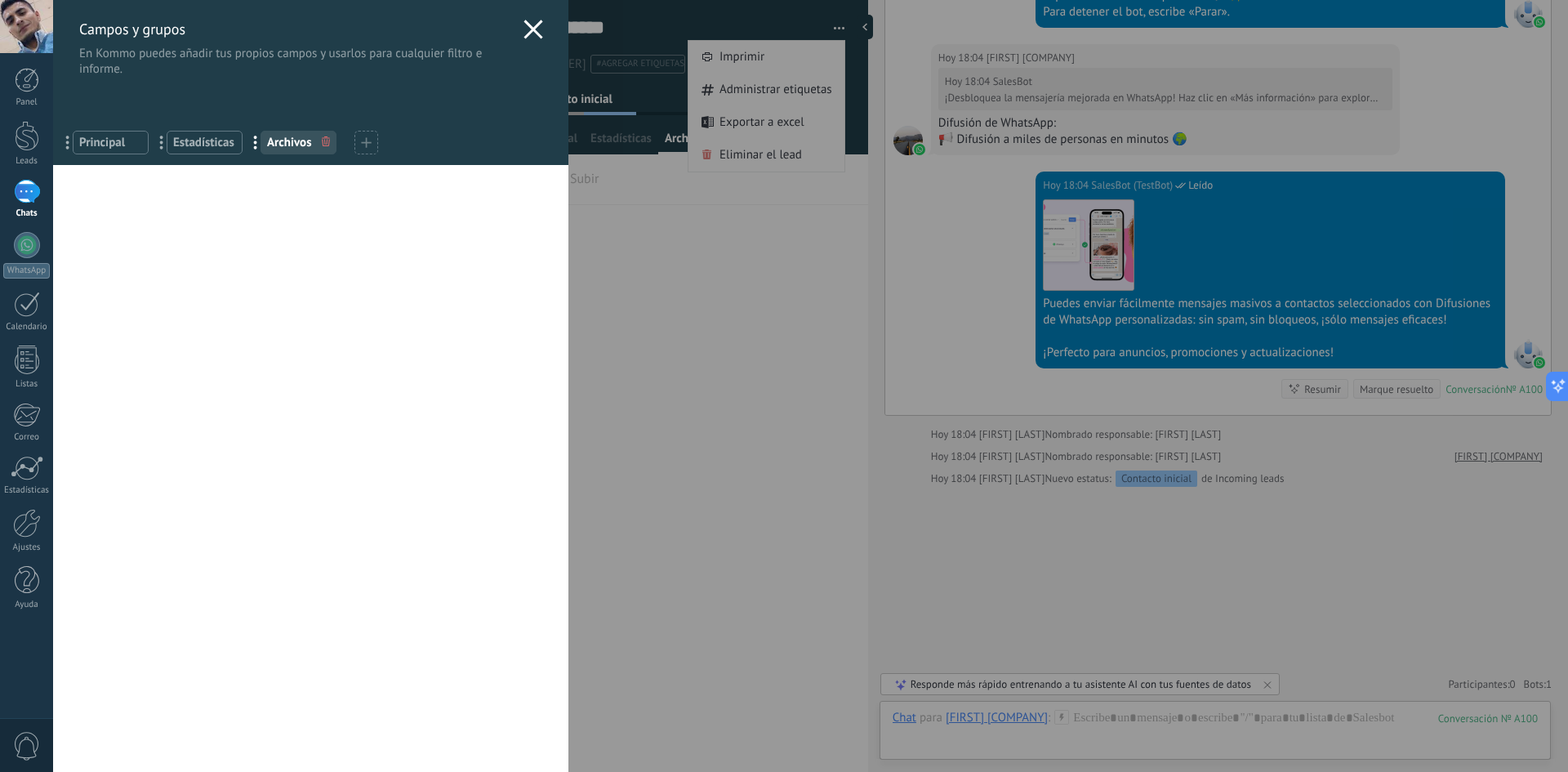 click on "Principal" at bounding box center [110, 142] 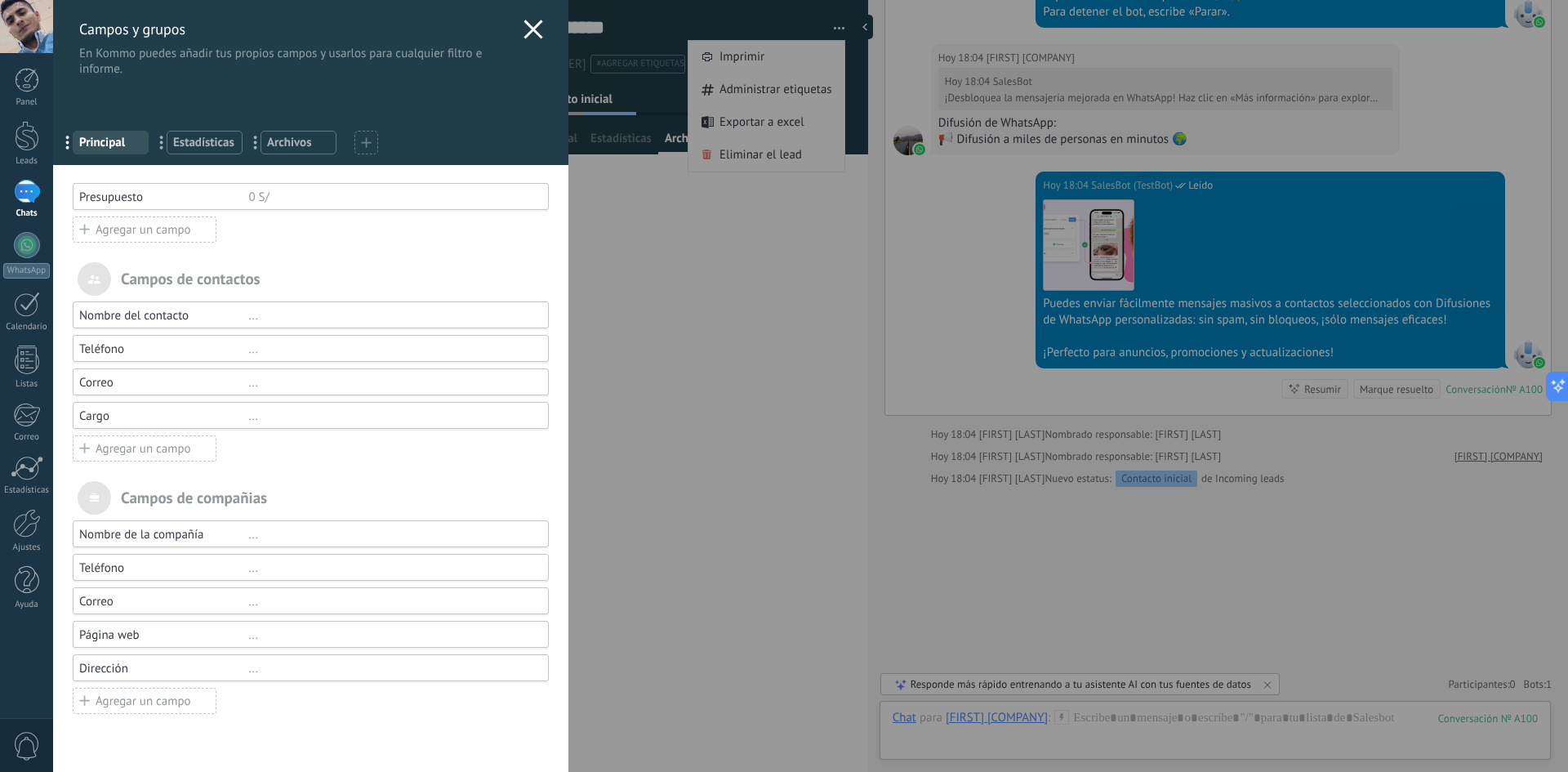 drag, startPoint x: 548, startPoint y: 29, endPoint x: 537, endPoint y: 32, distance: 11.4017543 